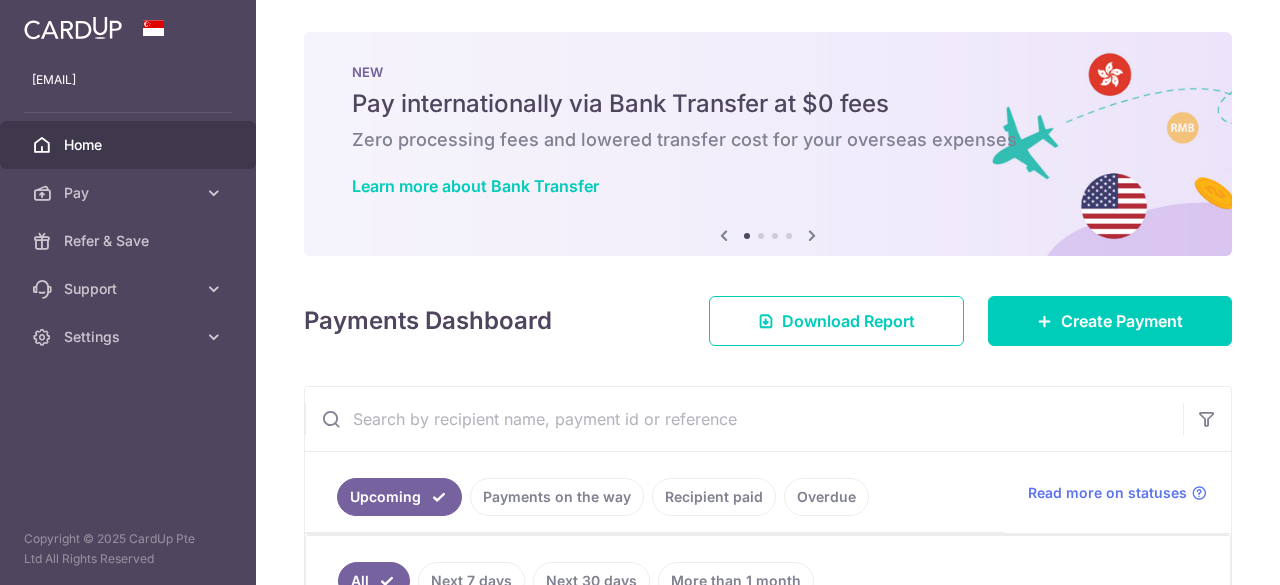 scroll, scrollTop: 0, scrollLeft: 0, axis: both 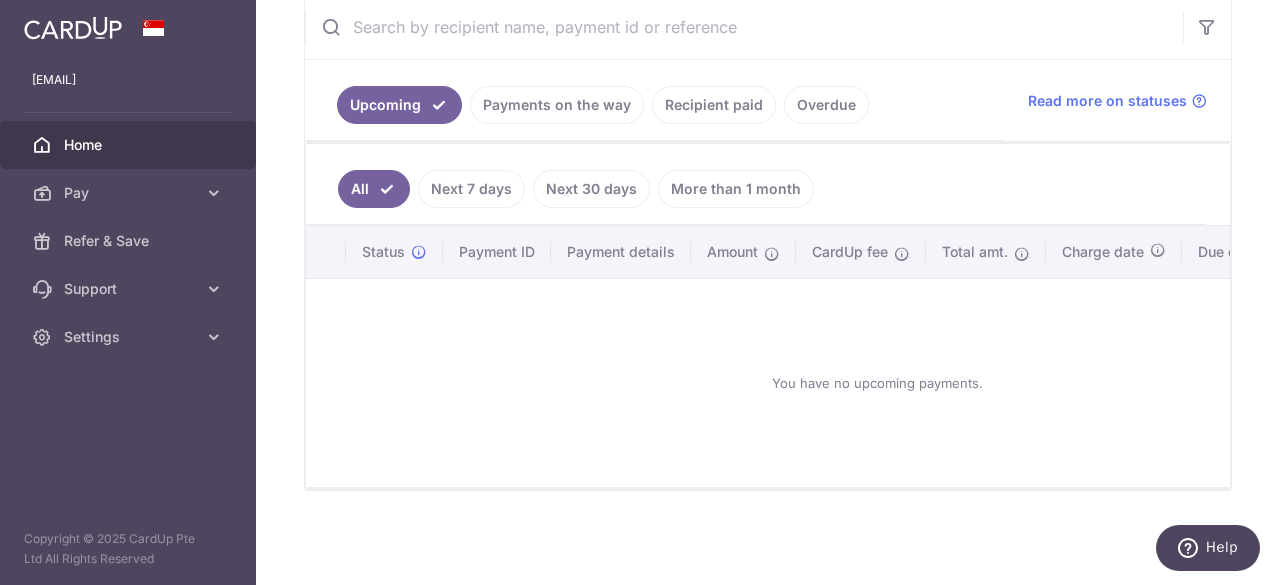 click on "Recipient paid" at bounding box center [714, 105] 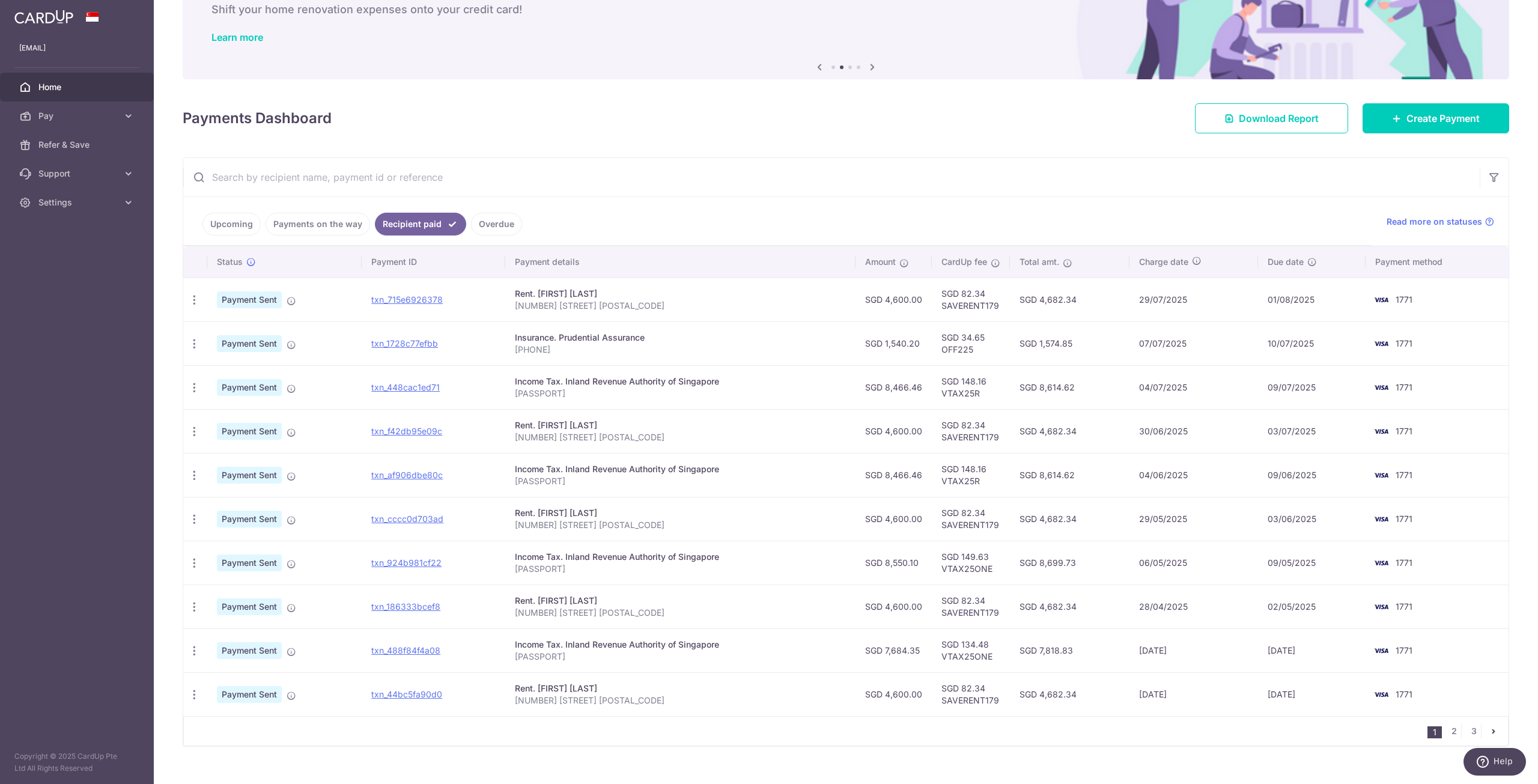 scroll, scrollTop: 89, scrollLeft: 0, axis: vertical 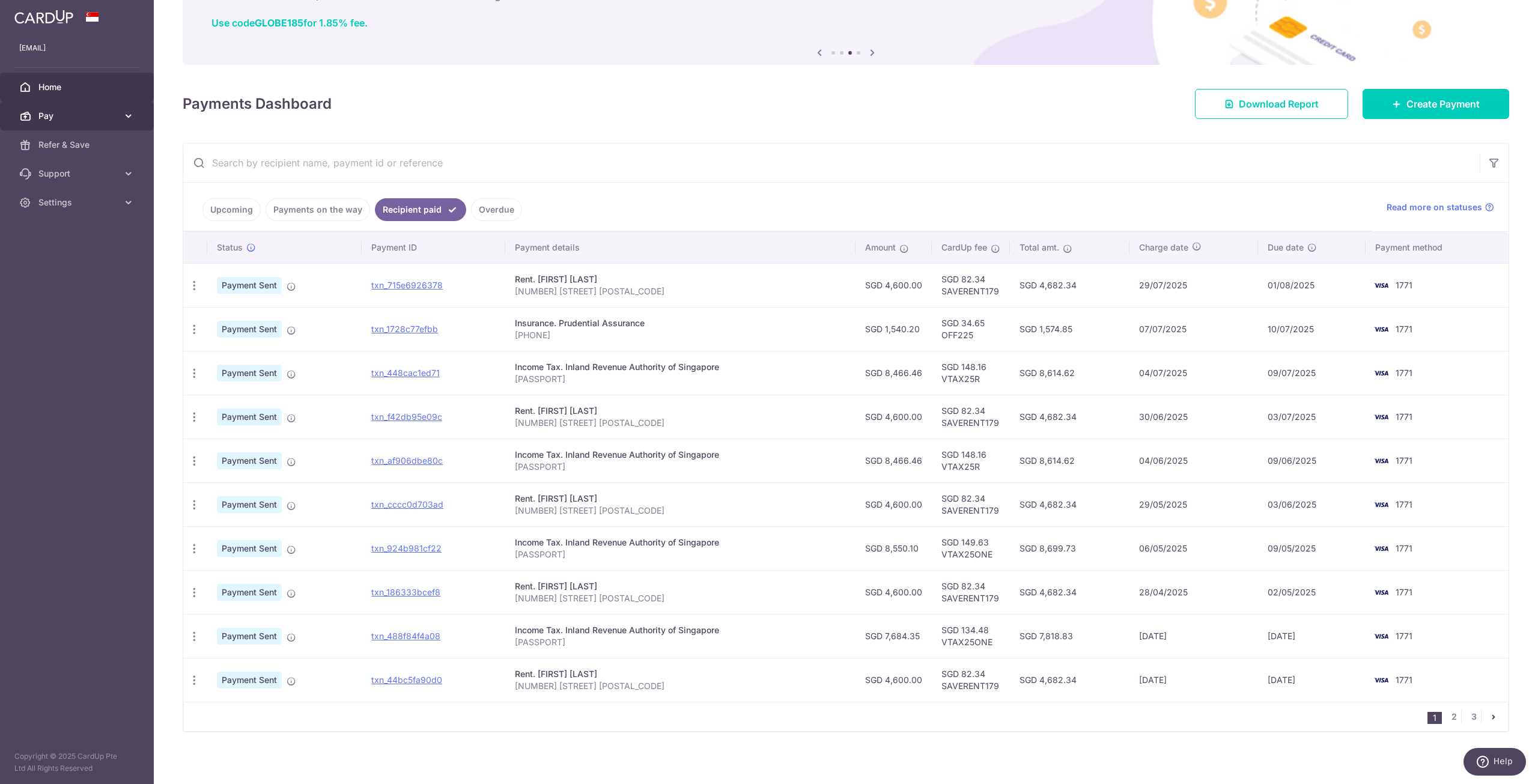click on "Pay" at bounding box center [78, 116] 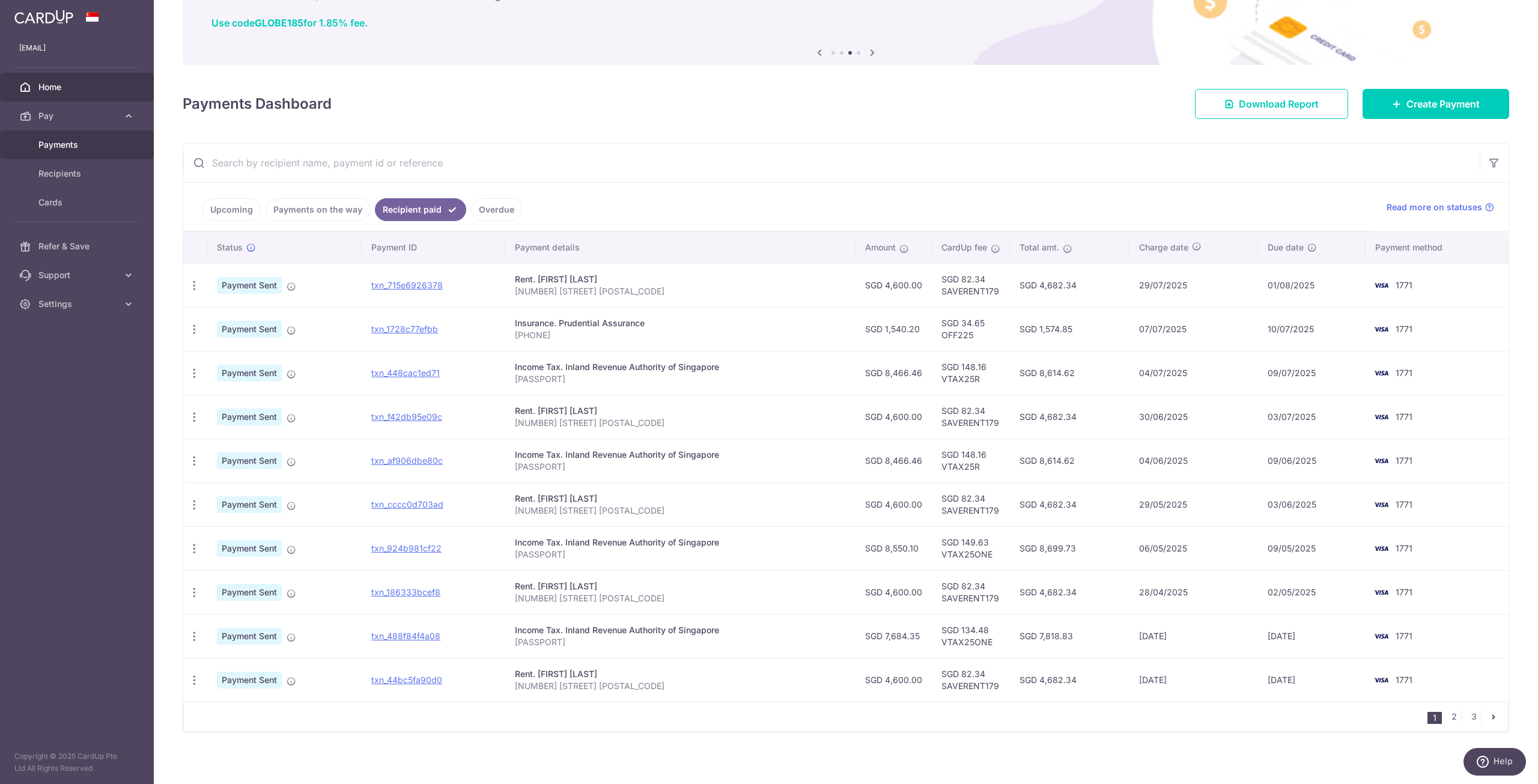 click on "Payments" at bounding box center [78, 145] 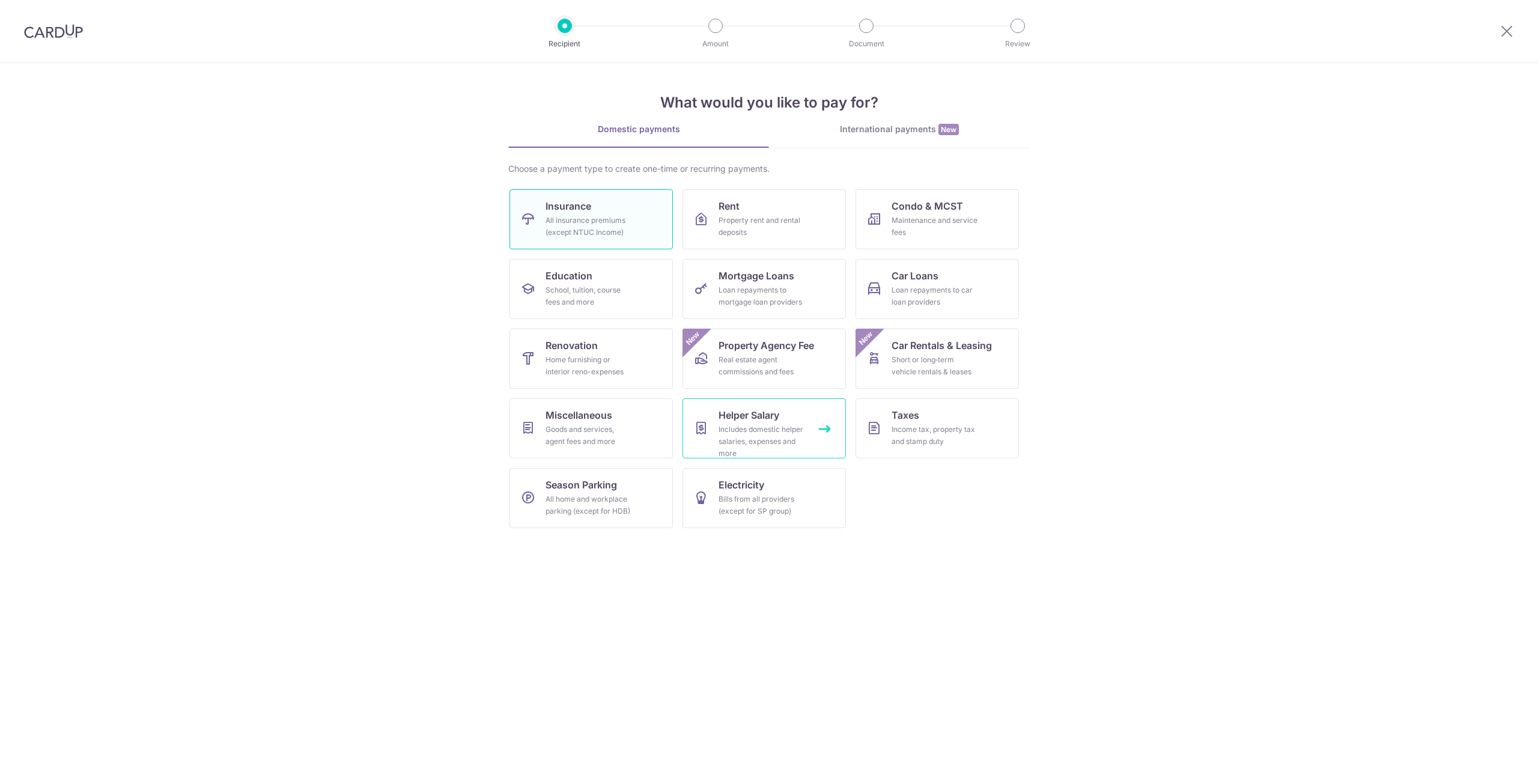 scroll, scrollTop: 0, scrollLeft: 0, axis: both 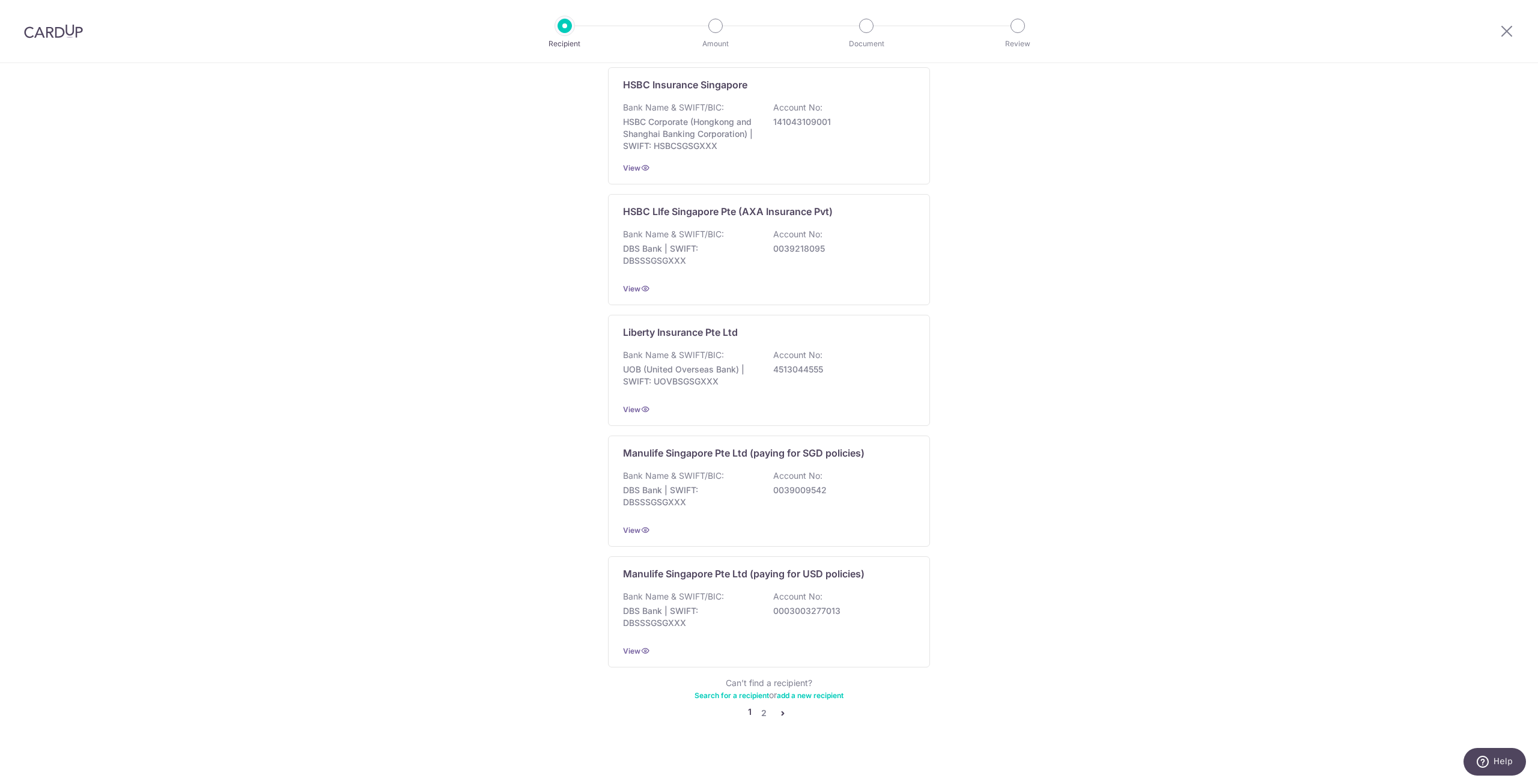 click at bounding box center (783, 713) 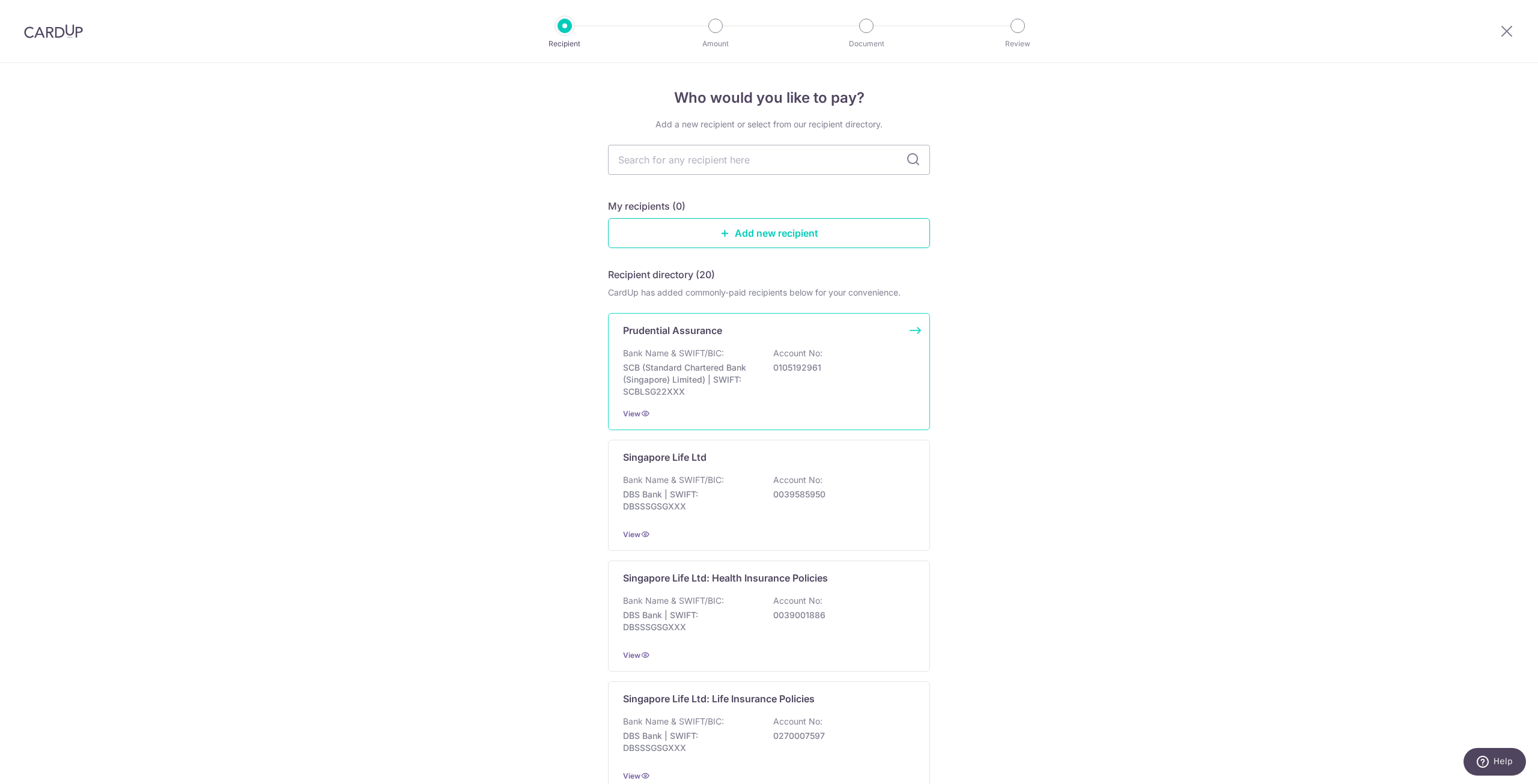 click on "SCB (Standard Chartered Bank (Singapore) Limited) | SWIFT: SCBLSG22XXX" at bounding box center [690, 380] 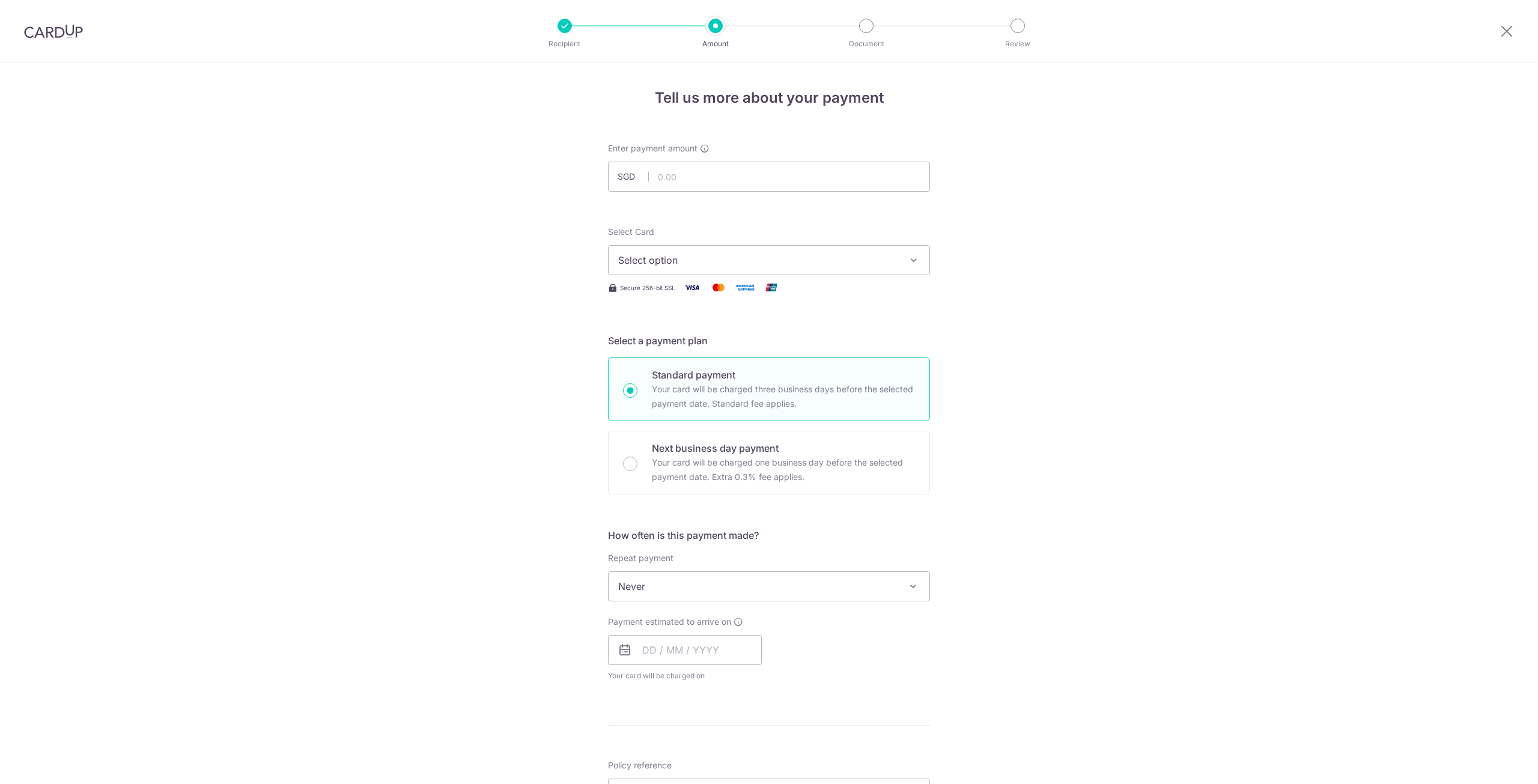 scroll, scrollTop: 0, scrollLeft: 0, axis: both 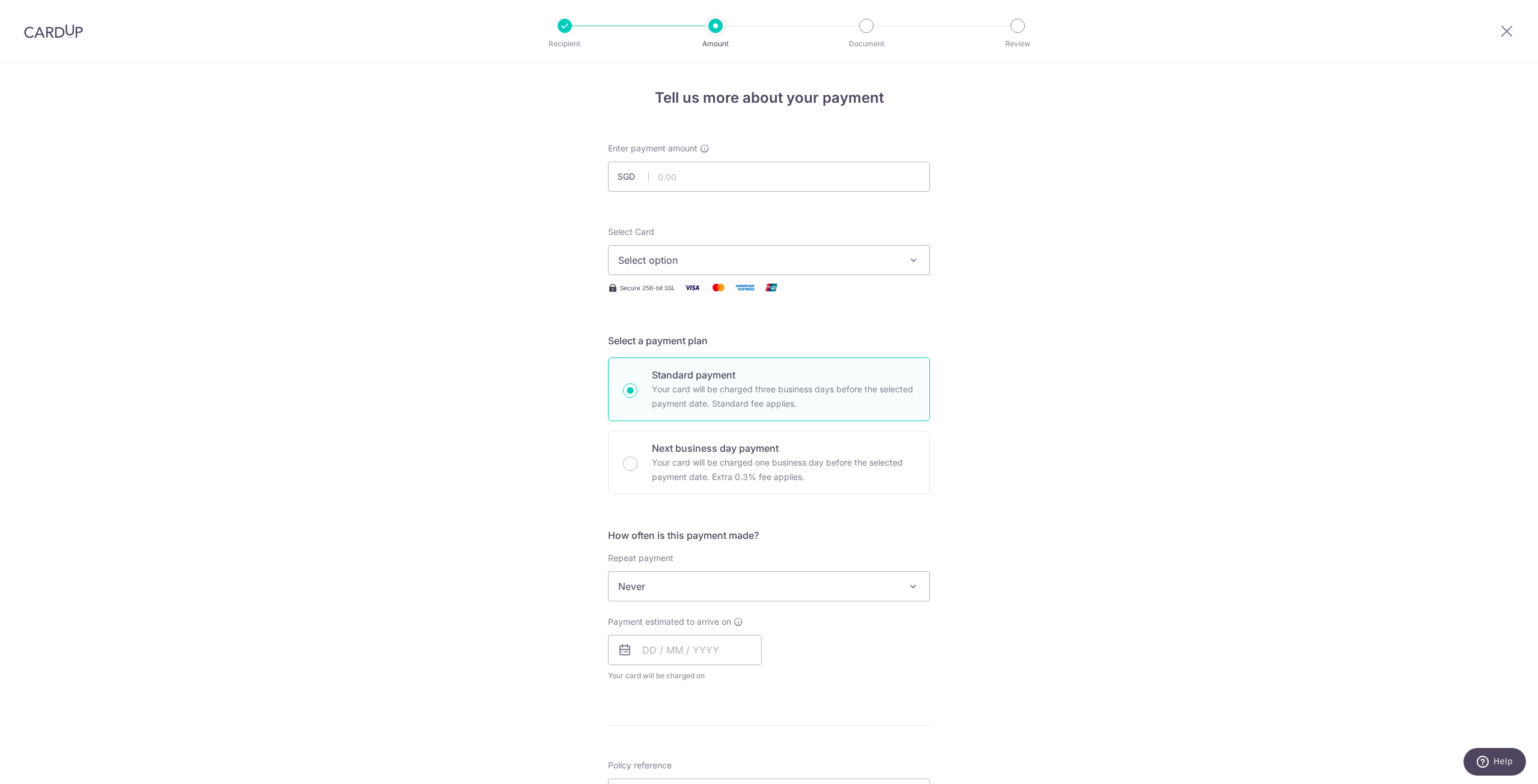 click on "Your card will be charged three business days before the selected payment date. Standard fee applies." at bounding box center [783, 397] 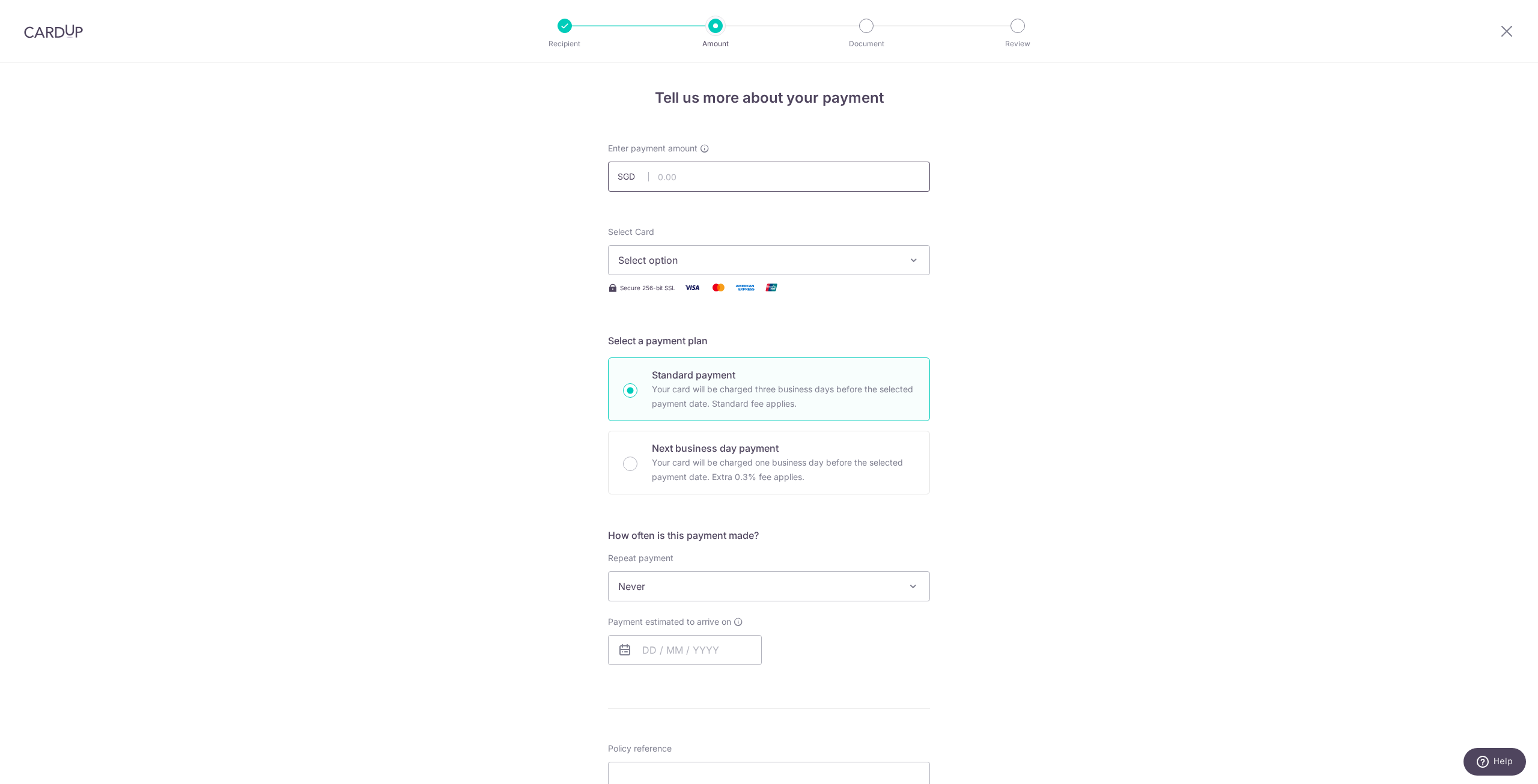 click at bounding box center (769, 177) 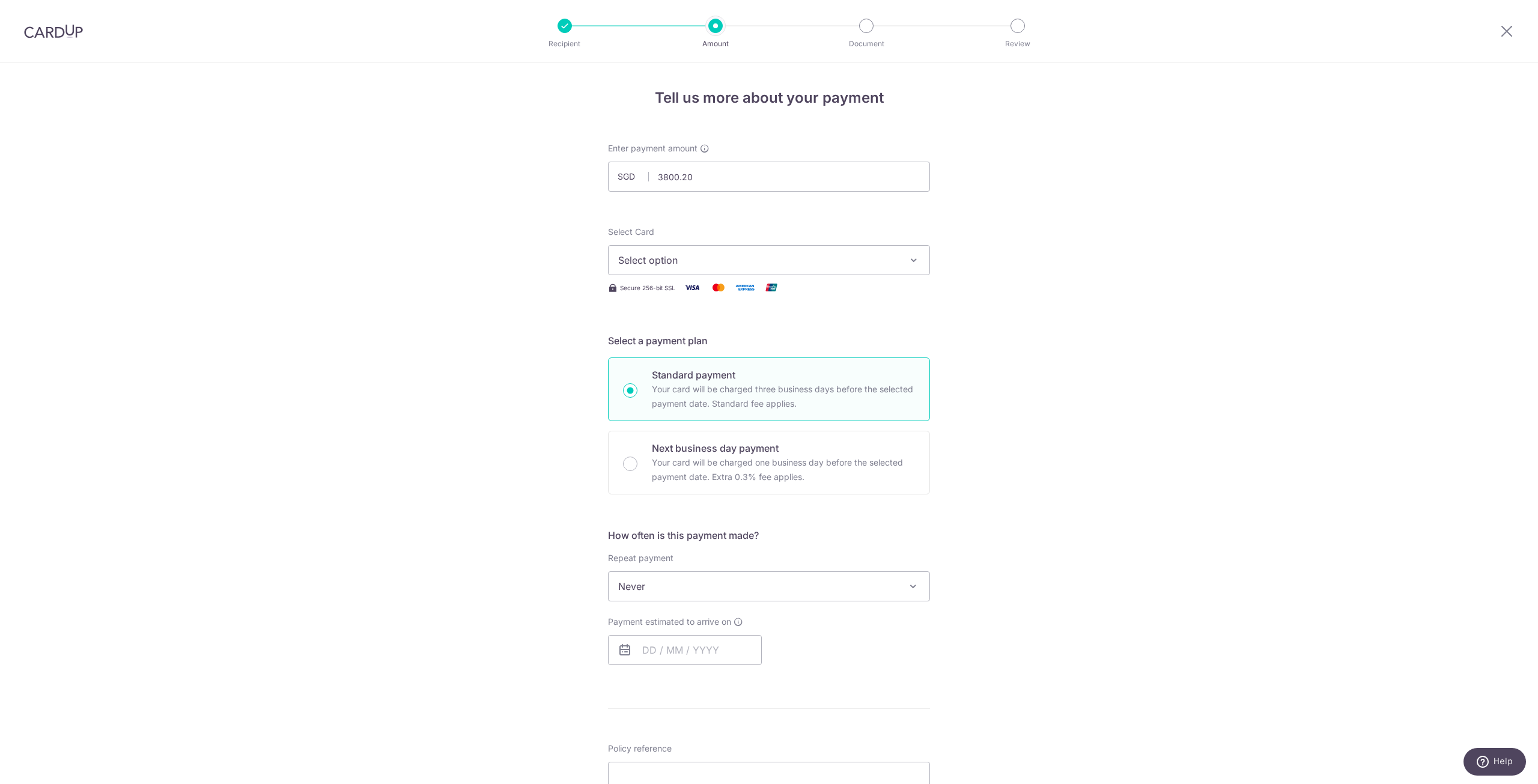 type on "3,800.20" 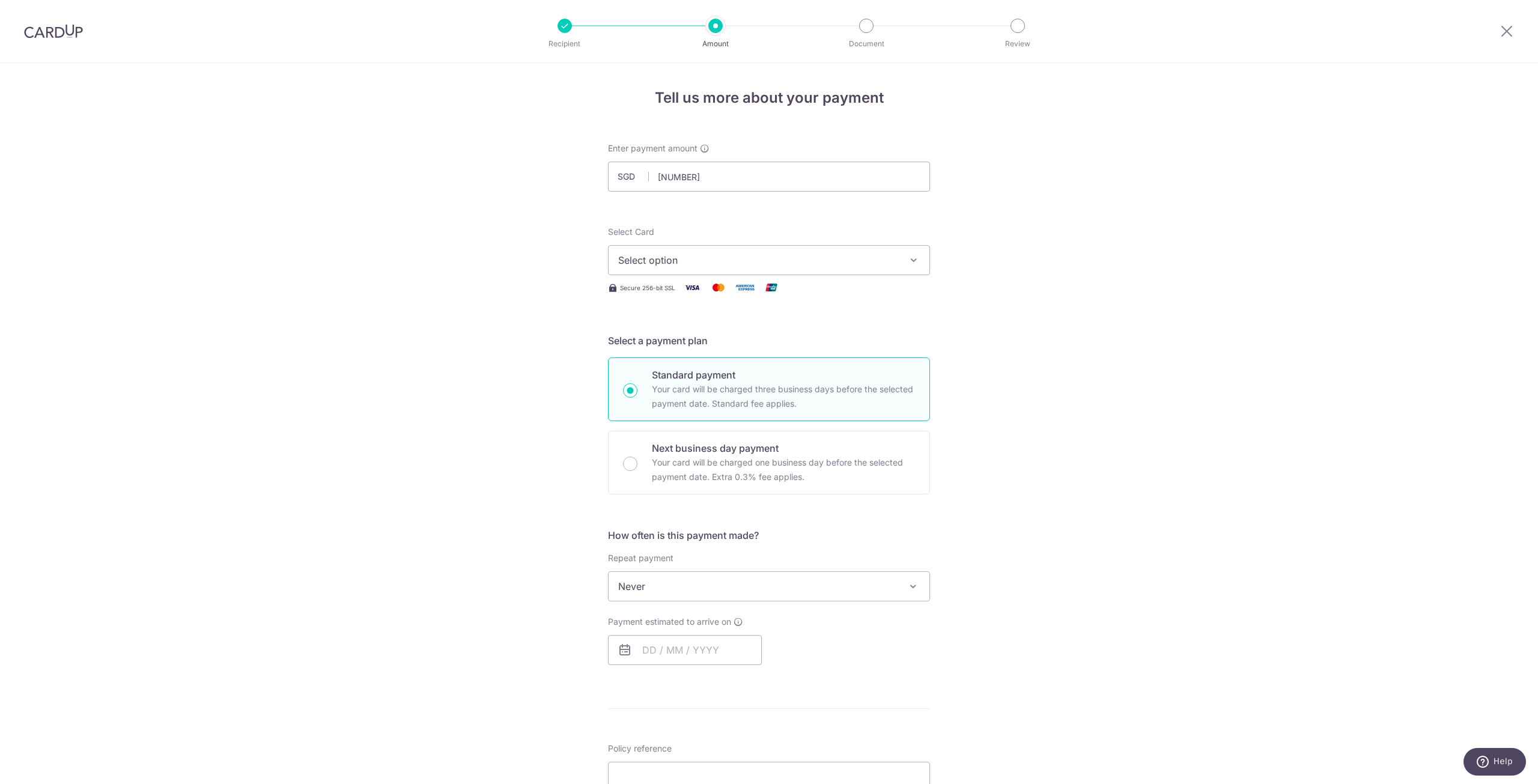 click on "Tell us more about your payment
Enter payment amount
SGD
3,800.20
3800.20
Select Card
Select option
Add credit card
Your Cards
**** 3132
**** 1771
Secure 256-bit SSL
Text
New card details
Card
Secure 256-bit SSL" at bounding box center [769, 597] 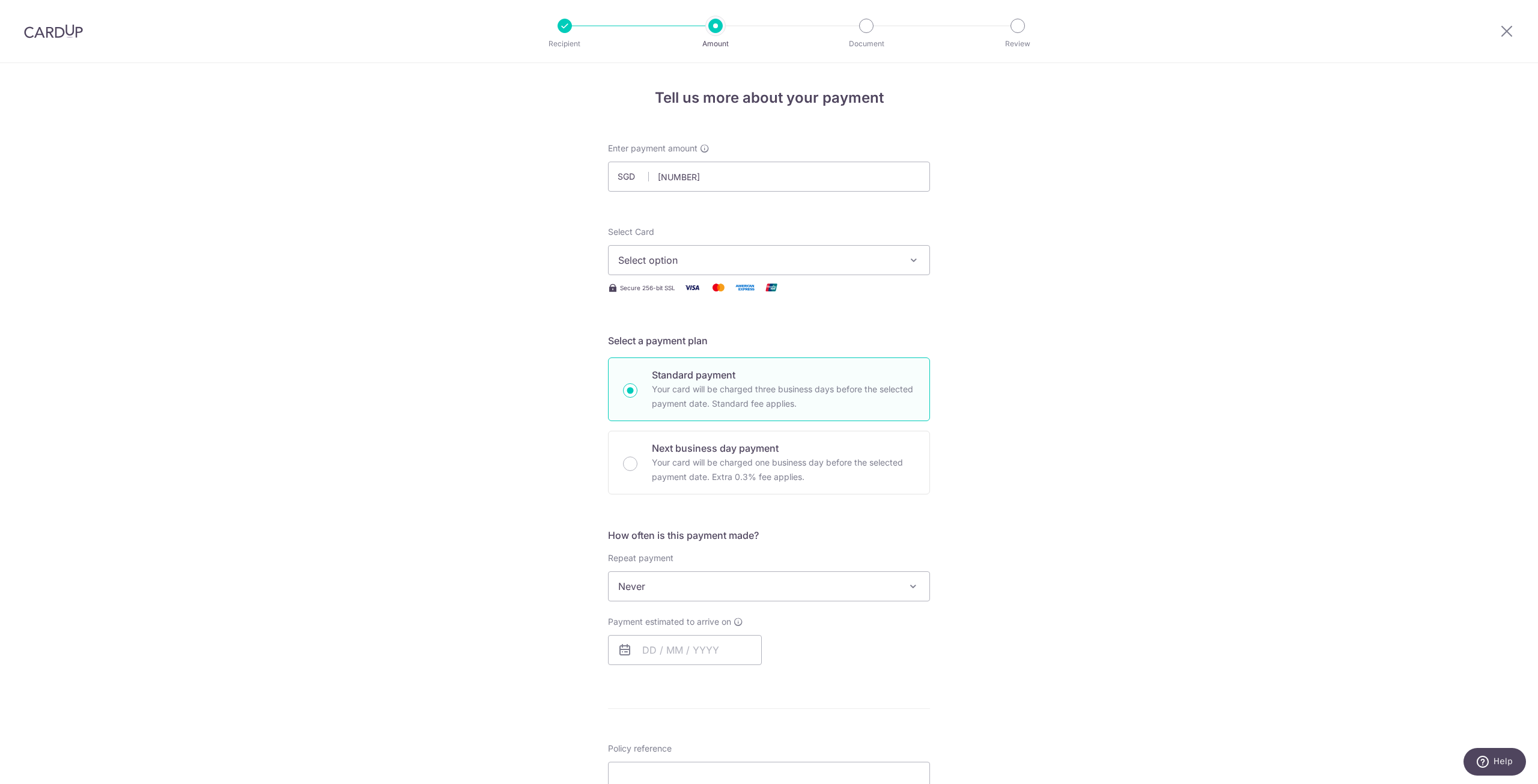 click on "Select option" at bounding box center [758, 260] 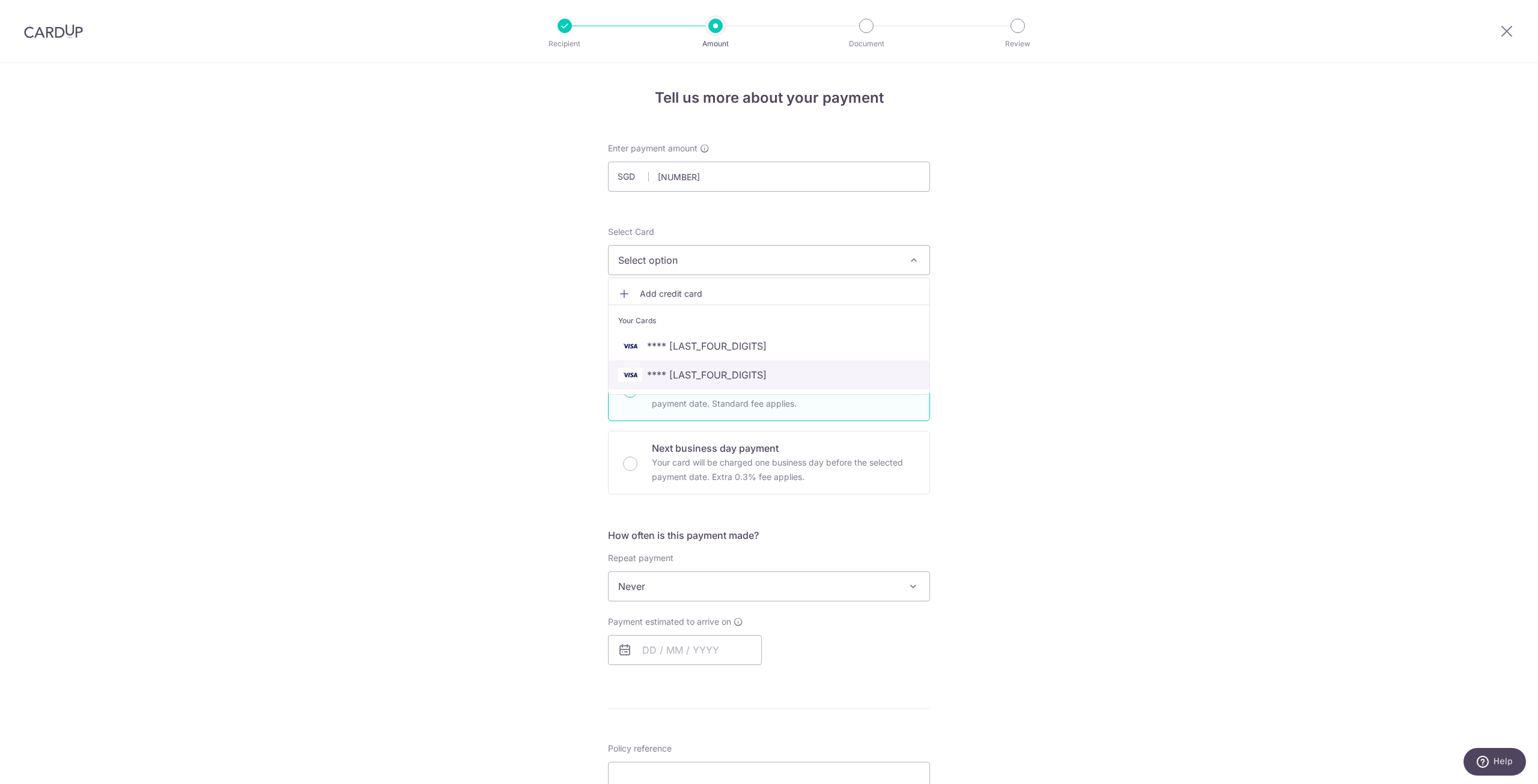 click on "**** 1771" at bounding box center [707, 375] 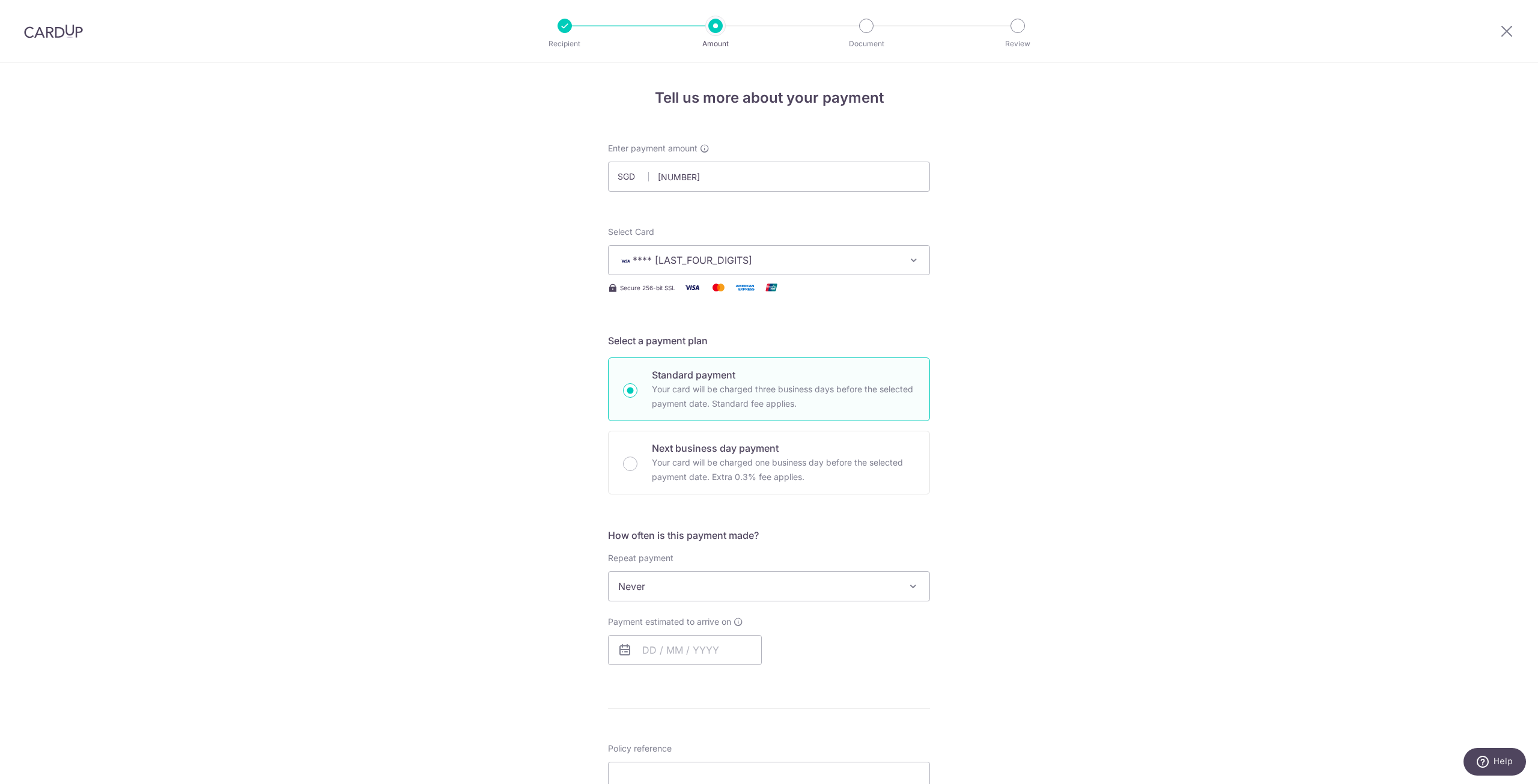 click on "Tell us more about your payment
Enter payment amount
SGD
3,800.20
3800.20
Select Card
**** 1771
Add credit card
Your Cards
**** 3132
**** 1771
Secure 256-bit SSL
Text
New card details
Card
Secure 256-bit SSL" at bounding box center [769, 598] 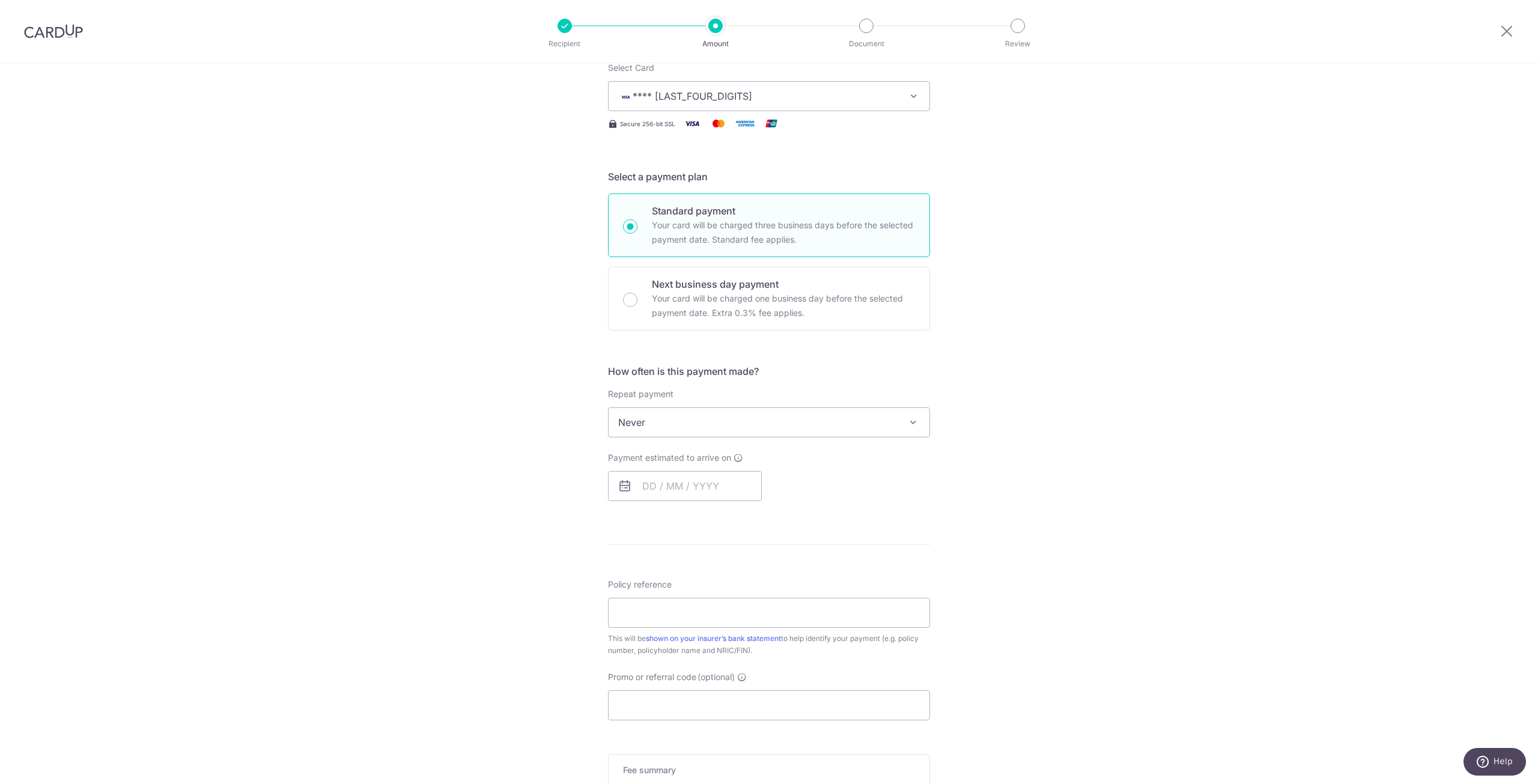scroll, scrollTop: 180, scrollLeft: 0, axis: vertical 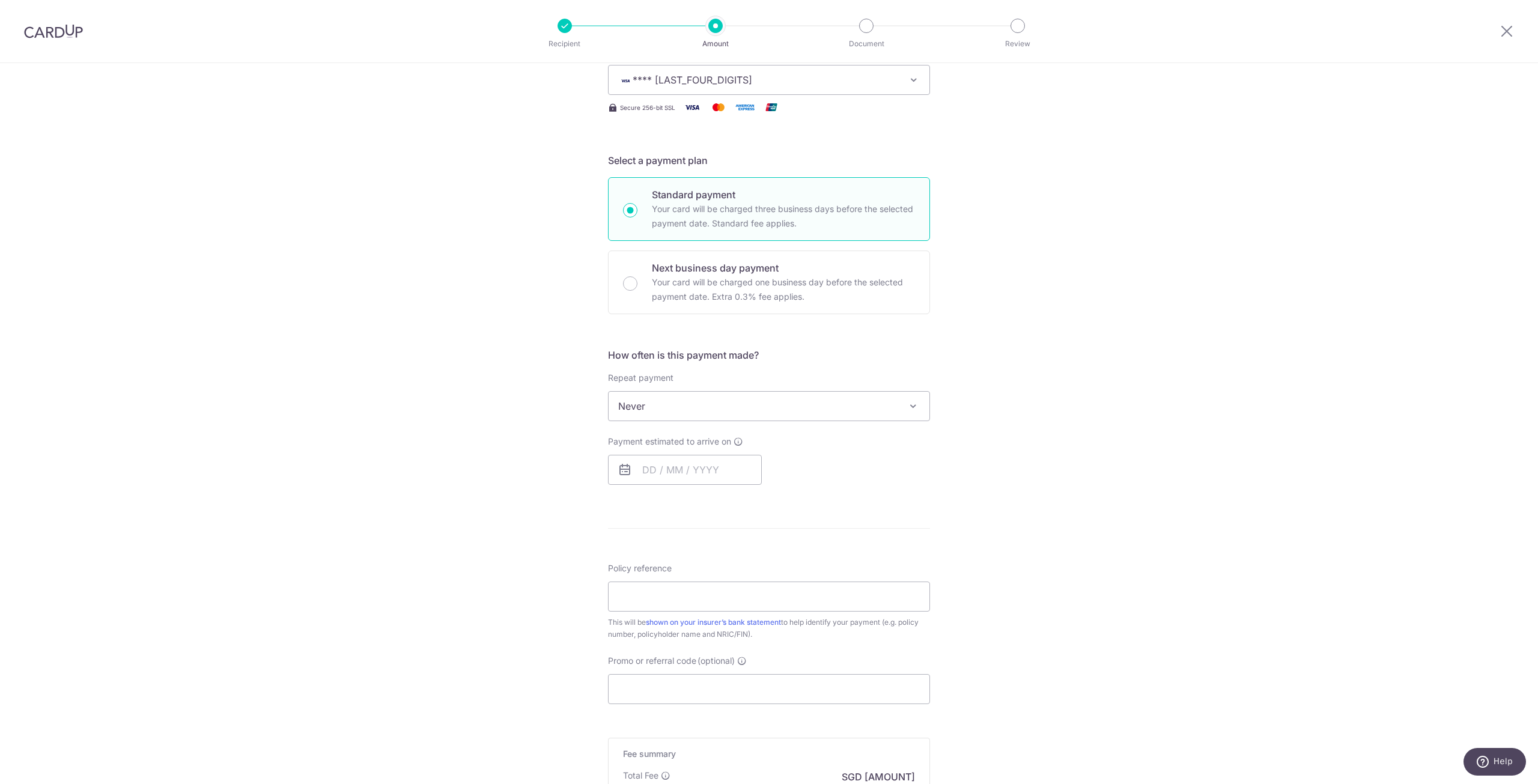 click on "Never" at bounding box center [769, 406] 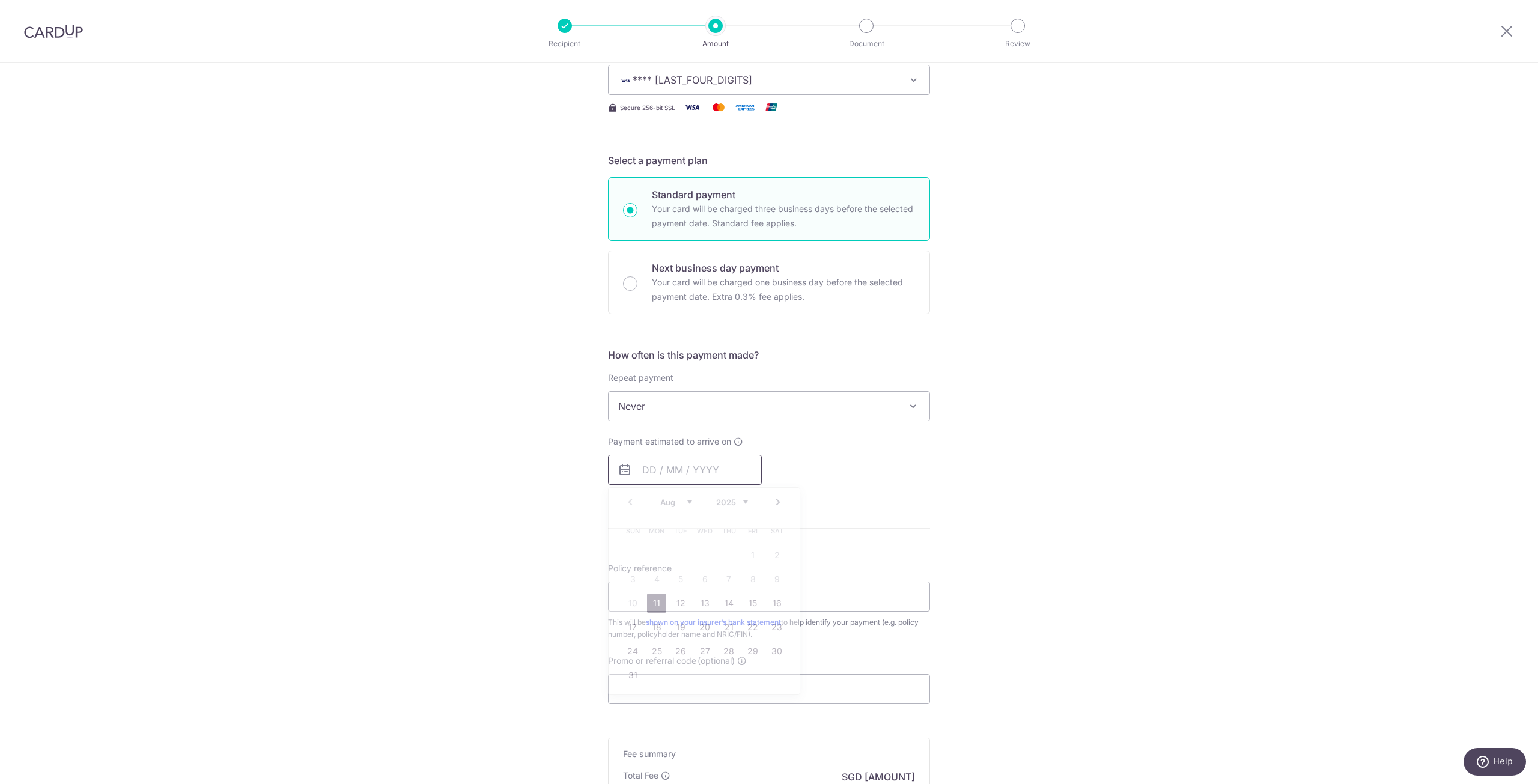click at bounding box center [685, 470] 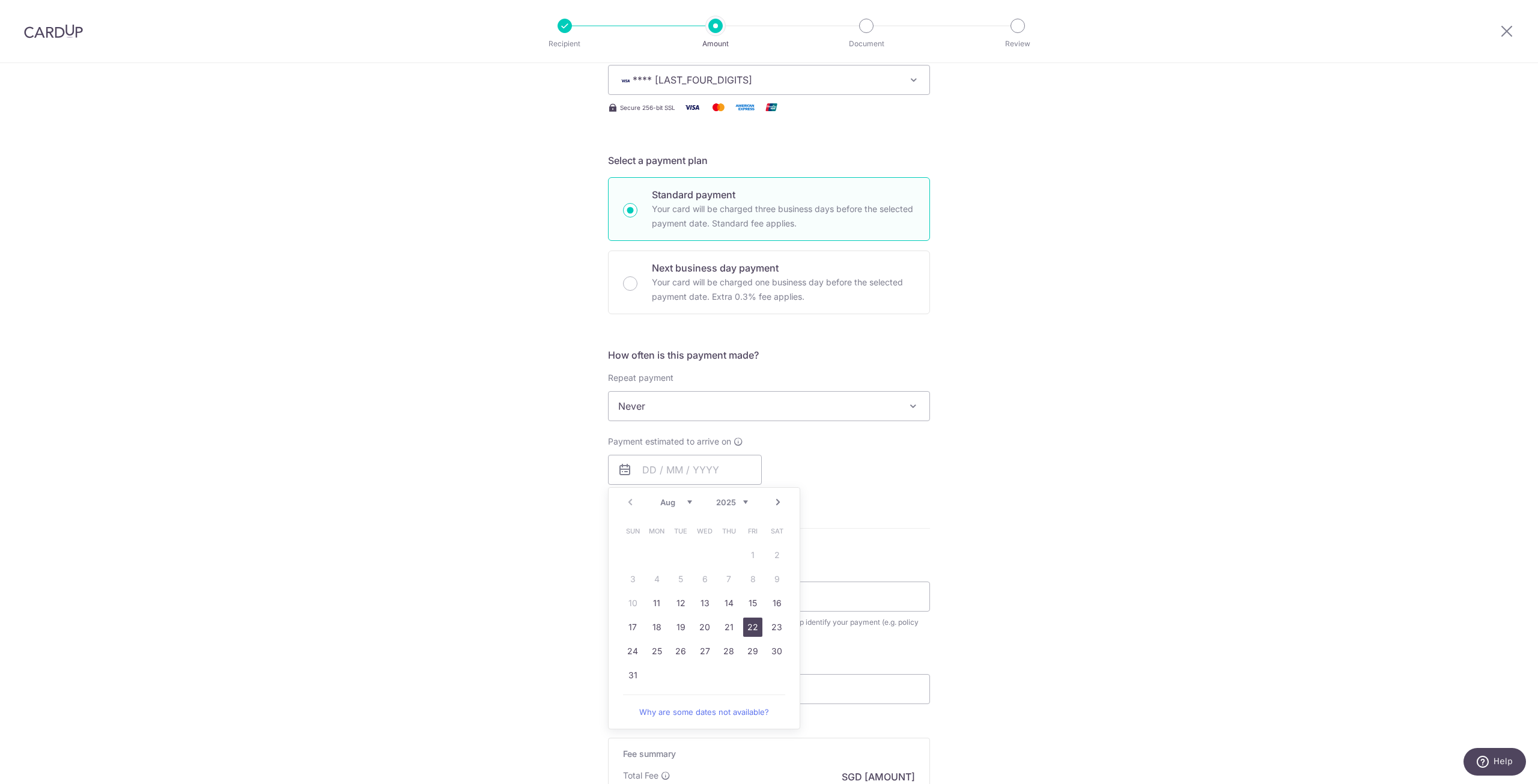 click on "22" at bounding box center [753, 627] 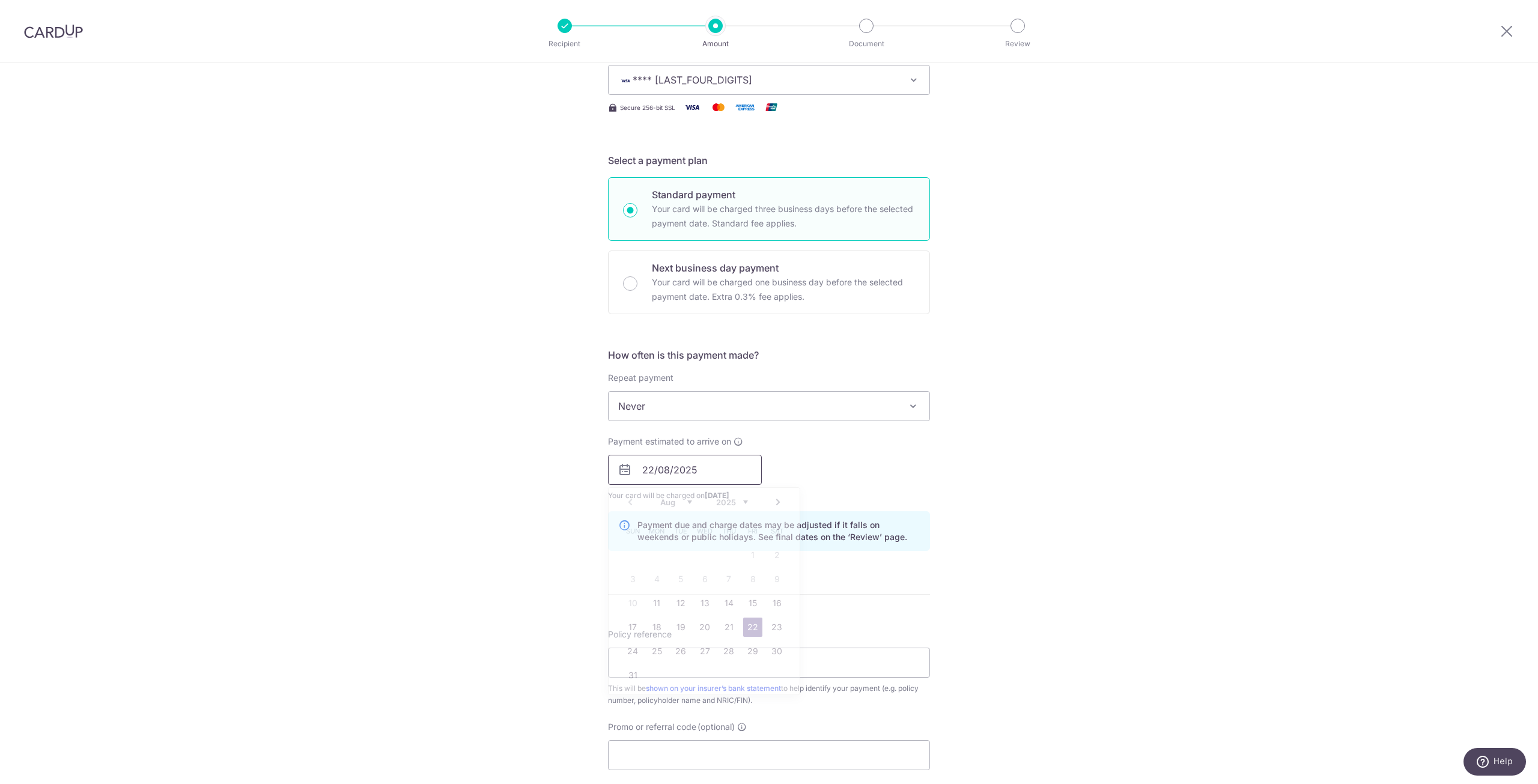 click on "22/08/2025" at bounding box center [685, 470] 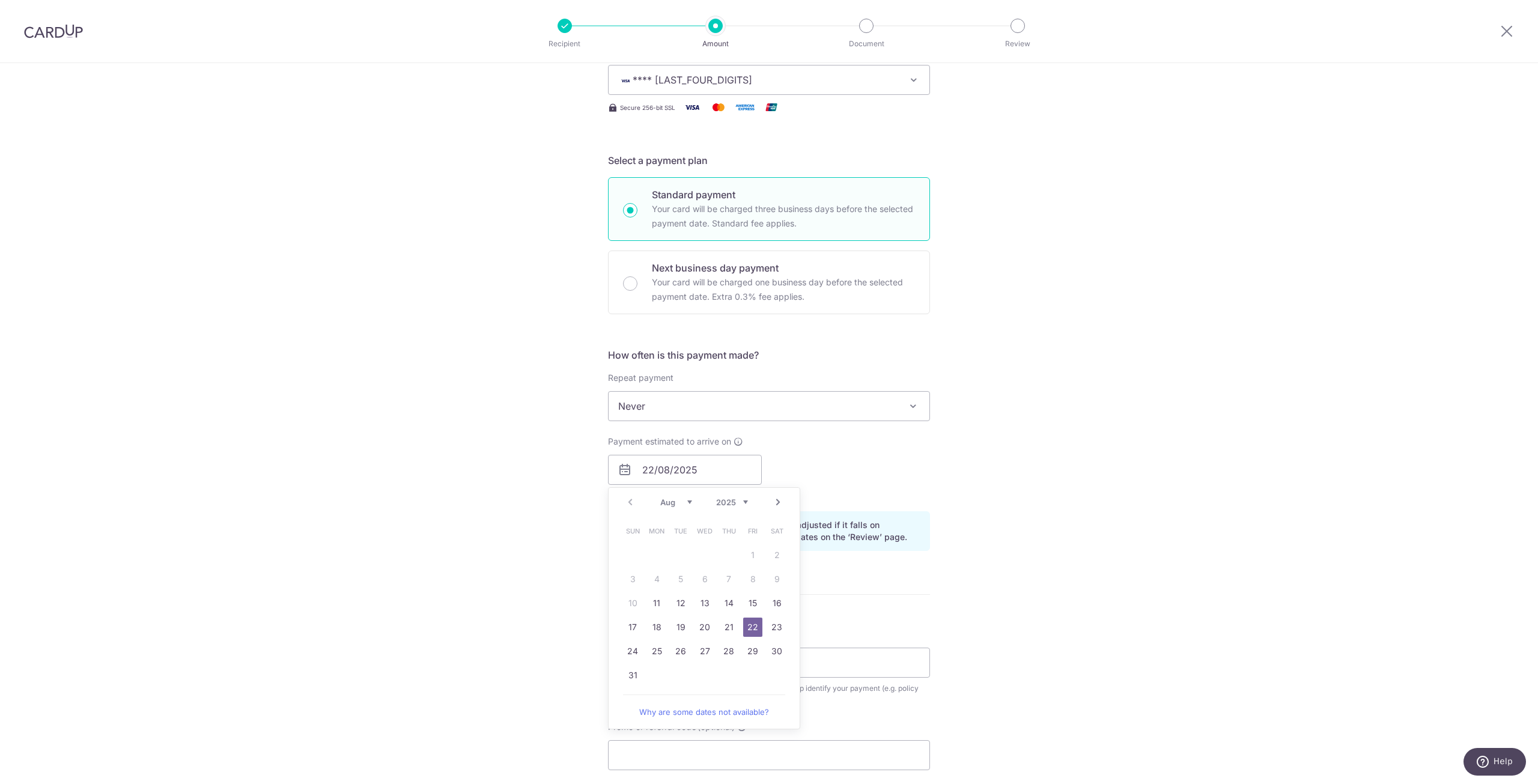 click on "22" at bounding box center [753, 627] 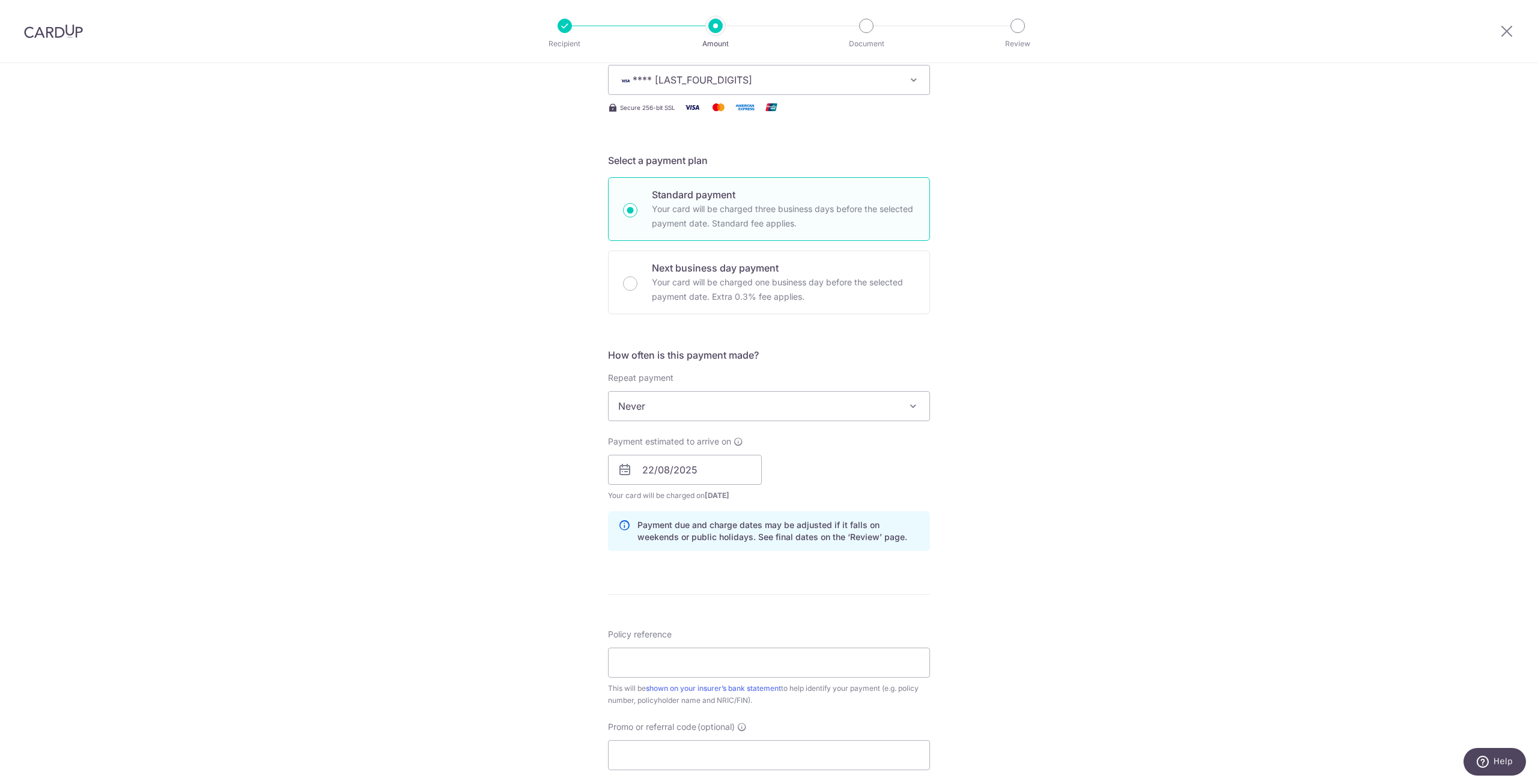 click on "Tell us more about your payment
Enter payment amount
SGD
3,800.20
3800.20
Select Card
**** 1771
Add credit card
Your Cards
**** 3132
**** 1771
Secure 256-bit SSL
Text
New card details
Card
Secure 256-bit SSL" at bounding box center (769, 451) 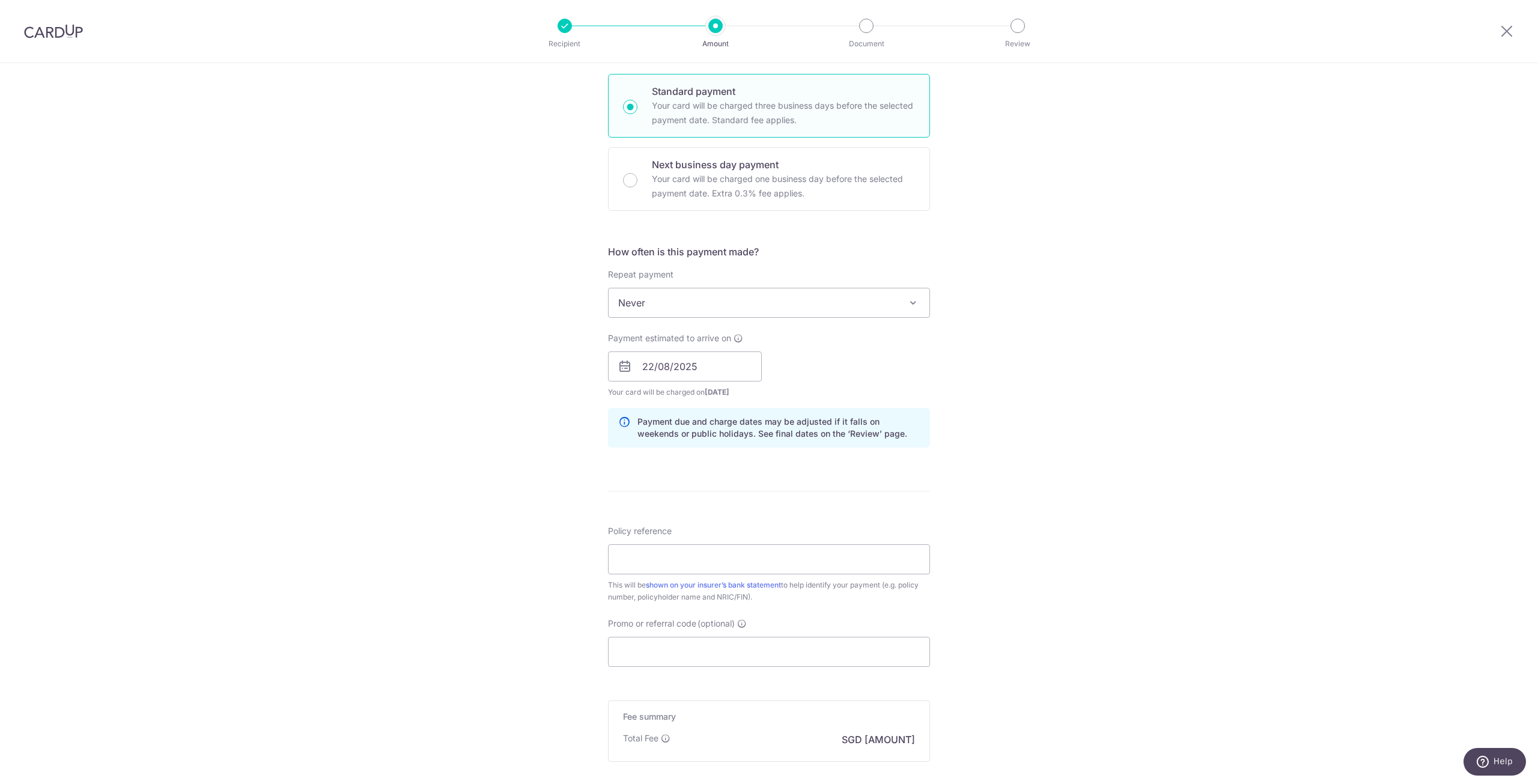 scroll, scrollTop: 300, scrollLeft: 0, axis: vertical 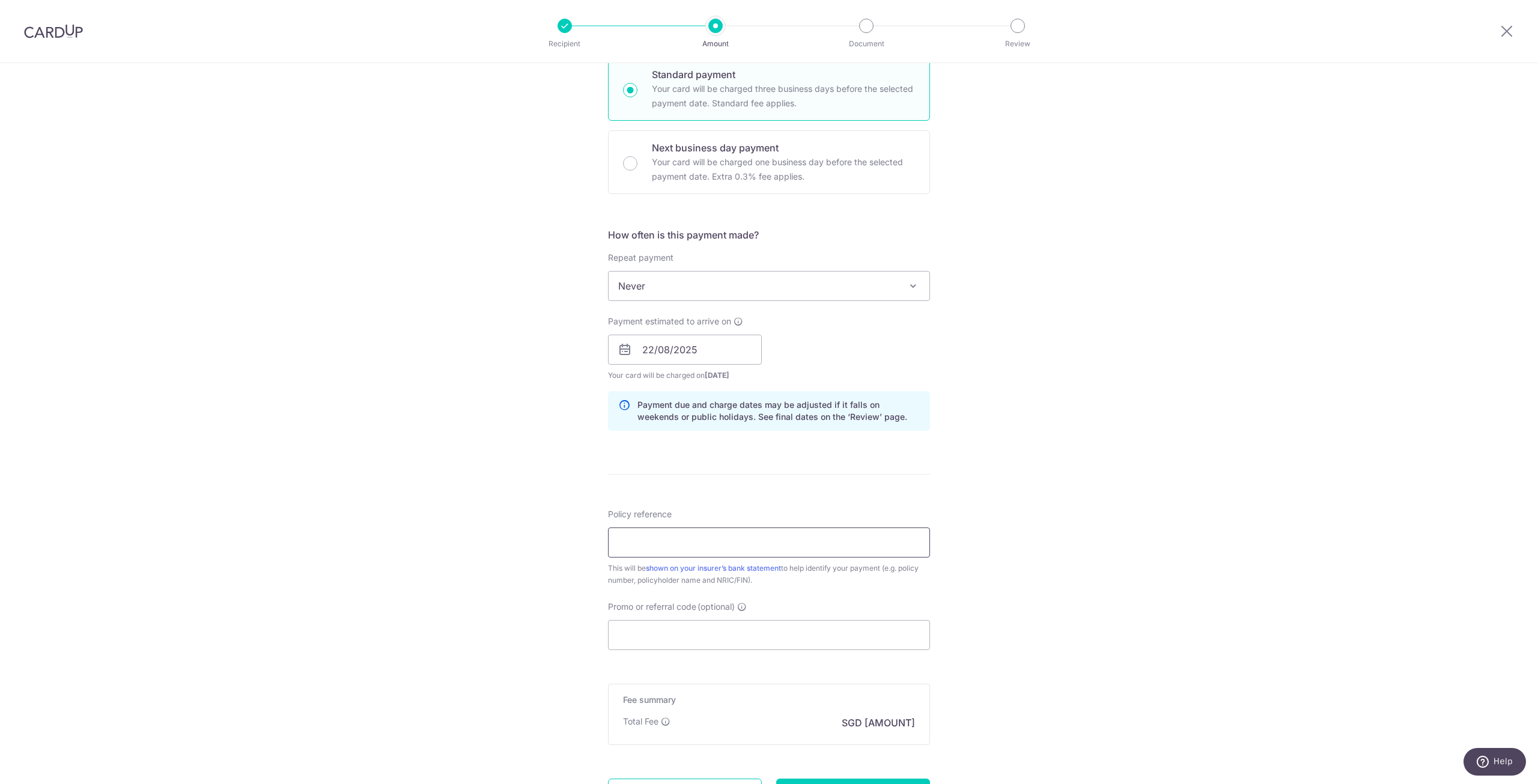 click on "Policy reference" at bounding box center [769, 542] 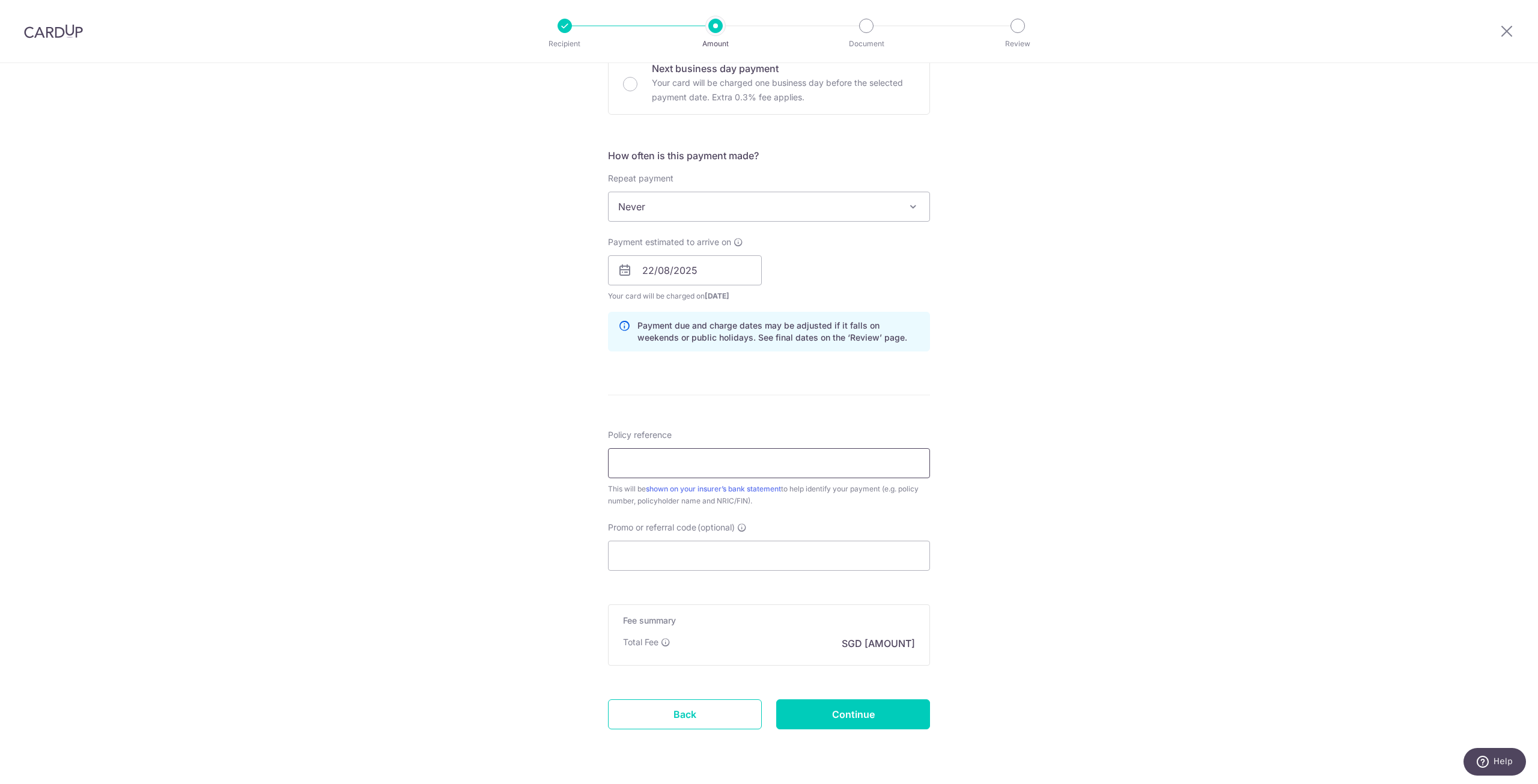 scroll, scrollTop: 412, scrollLeft: 0, axis: vertical 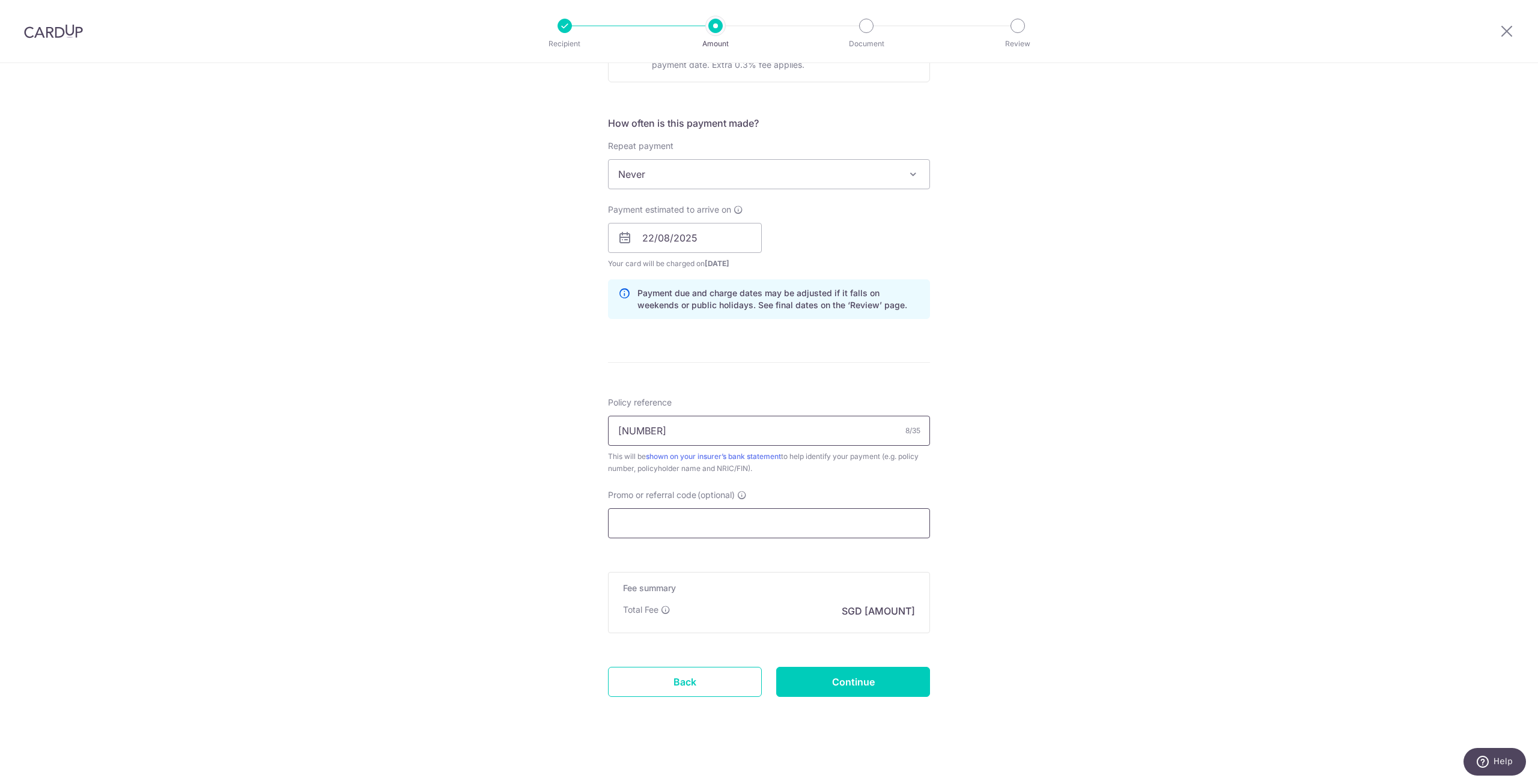 type on "[NUMBER]" 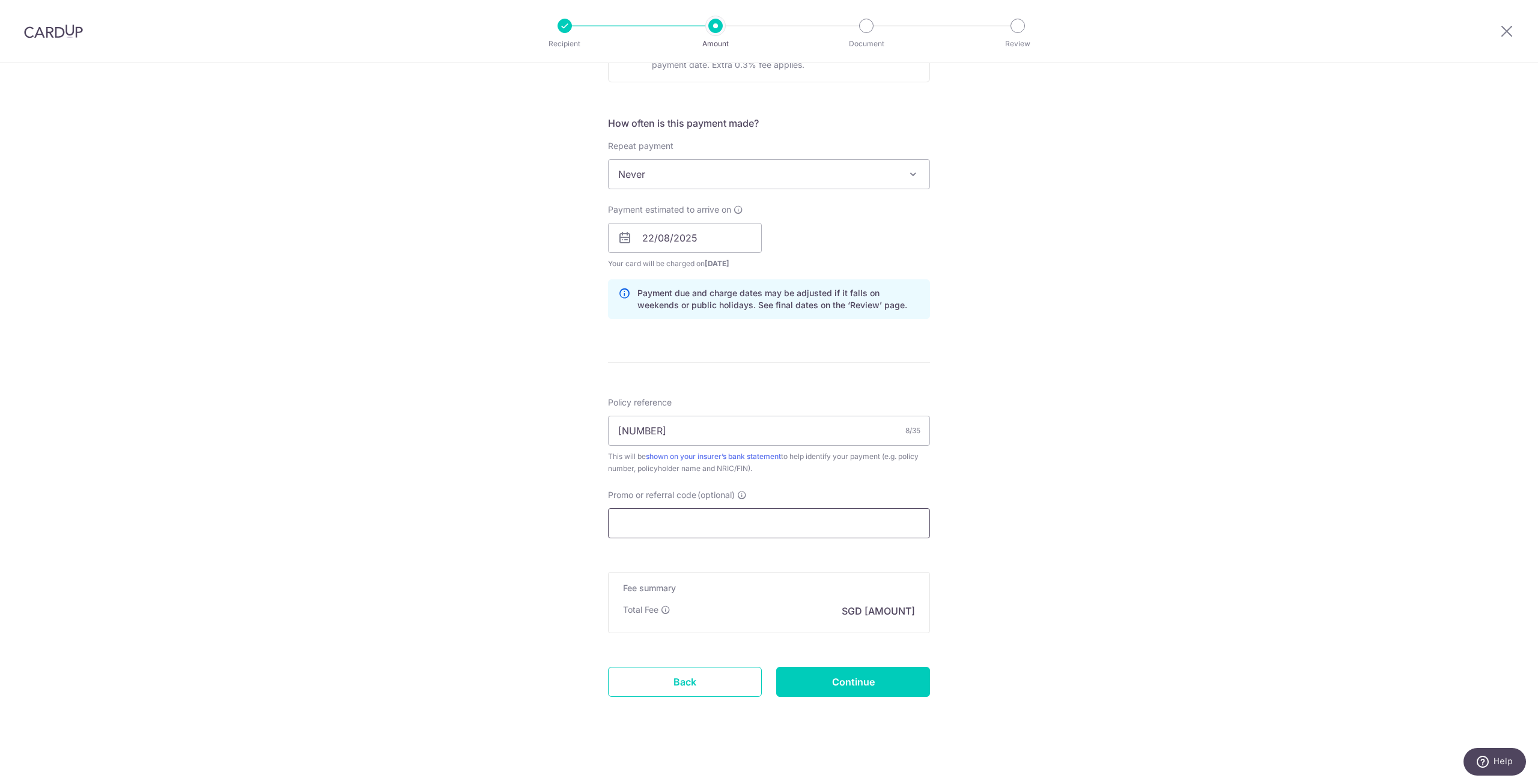 click on "Promo or referral code
(optional)" at bounding box center (769, 523) 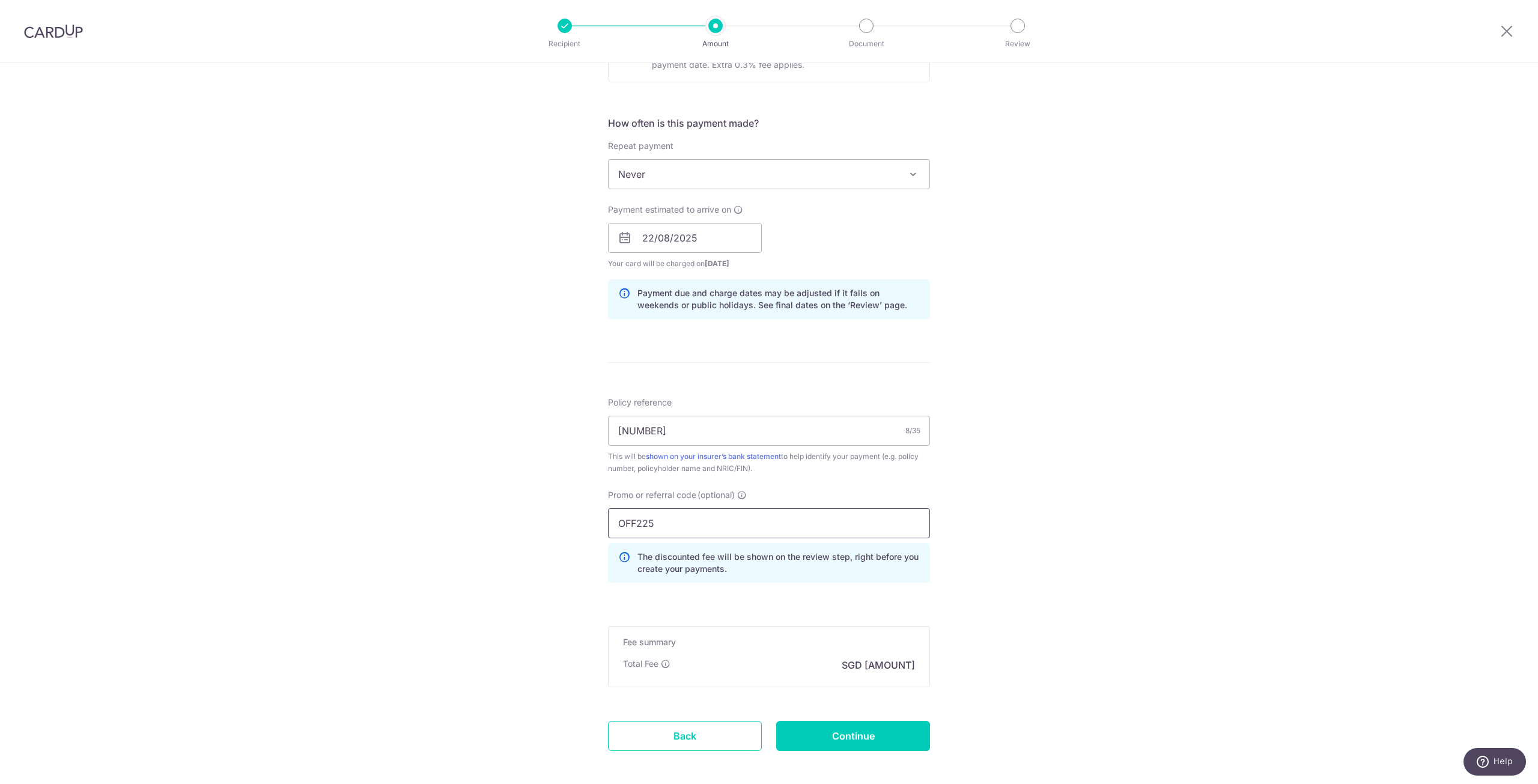 type on "OFF225" 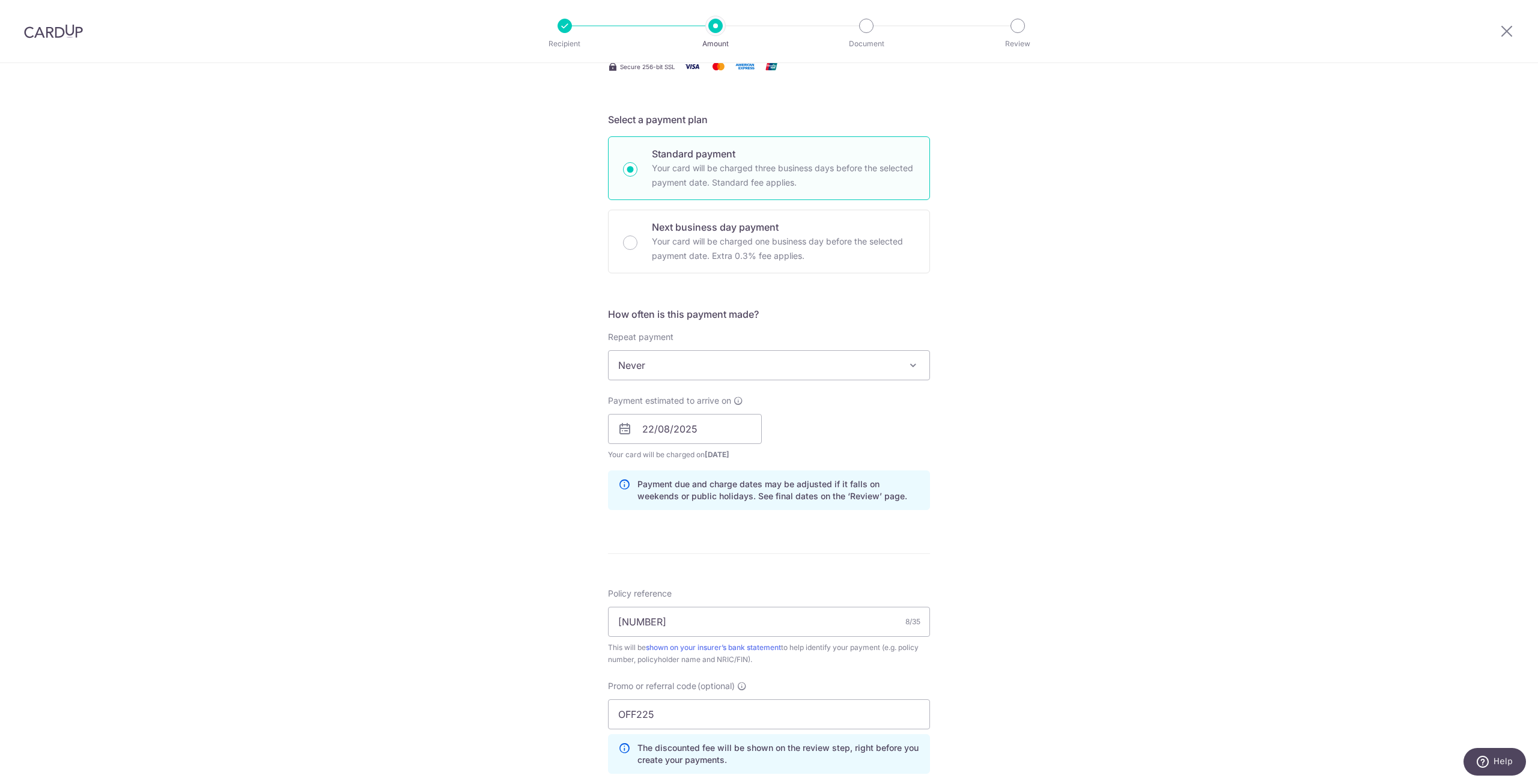 scroll, scrollTop: 240, scrollLeft: 0, axis: vertical 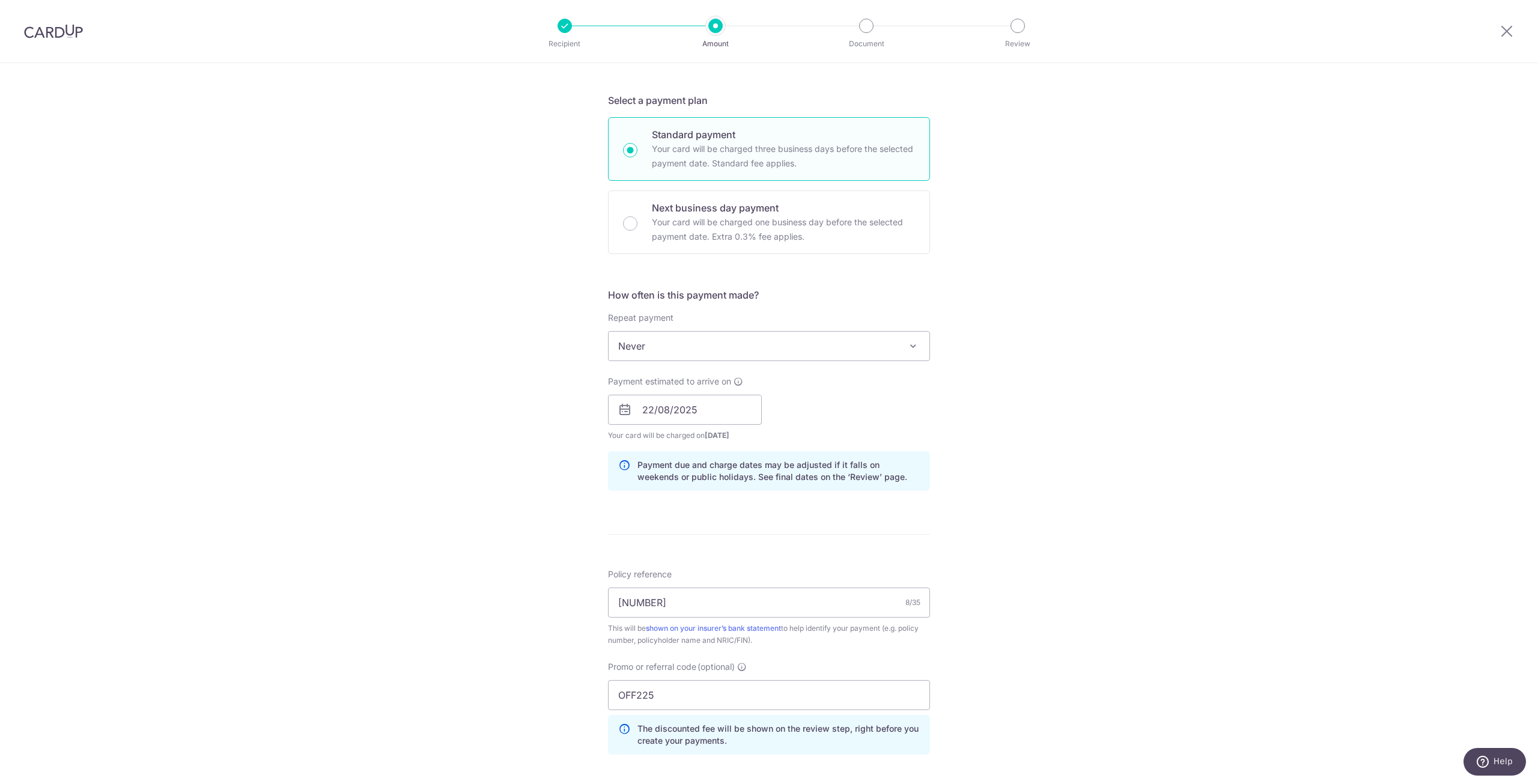 click on "Tell us more about your payment
Enter payment amount
SGD
3,800.20
3800.20
Select Card
**** 1771
Add credit card
Your Cards
**** 3132
**** 1771
Secure 256-bit SSL
Text
New card details
Card
Secure 256-bit SSL" at bounding box center [769, 418] 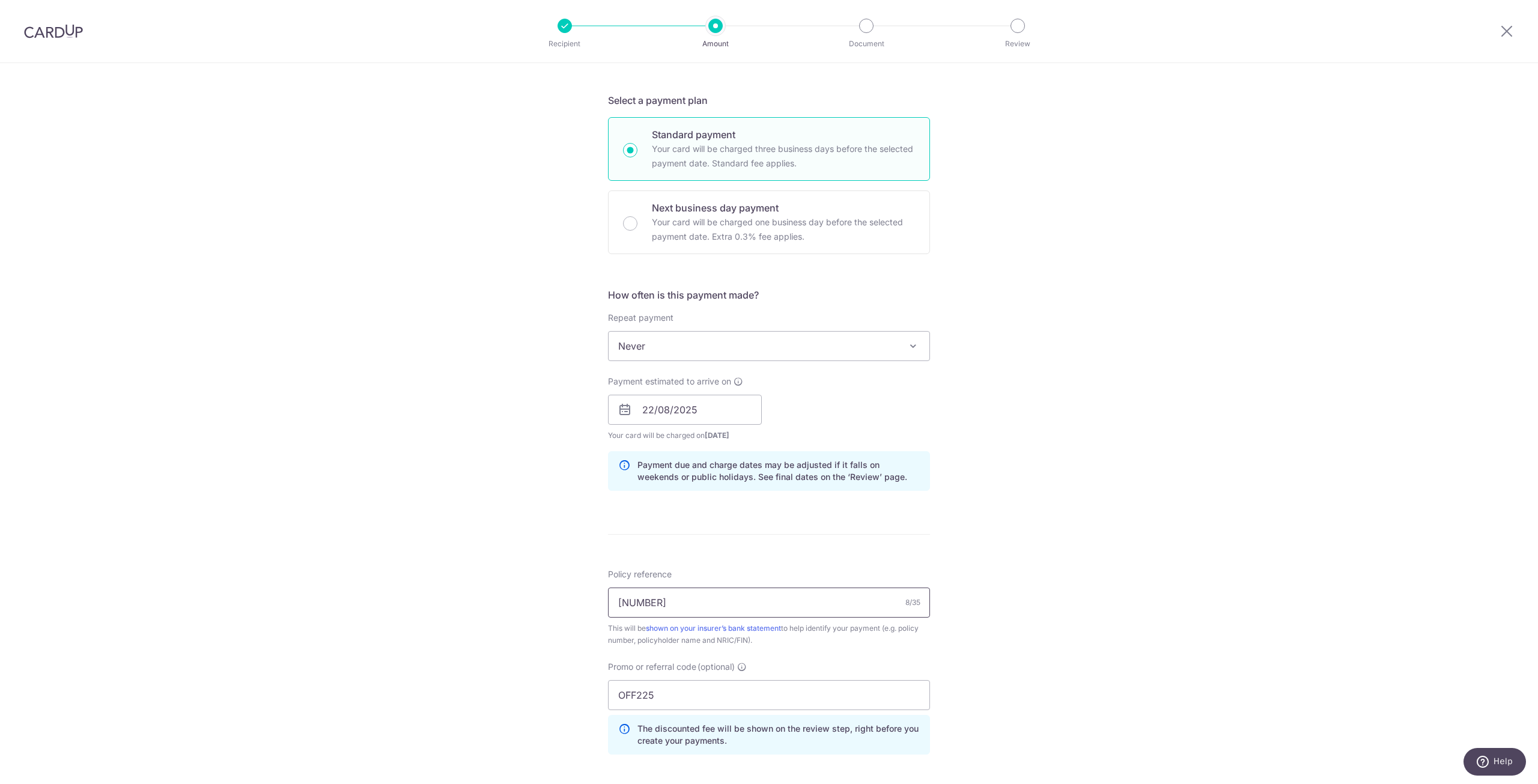 drag, startPoint x: 619, startPoint y: 604, endPoint x: 633, endPoint y: 605, distance: 14.035669 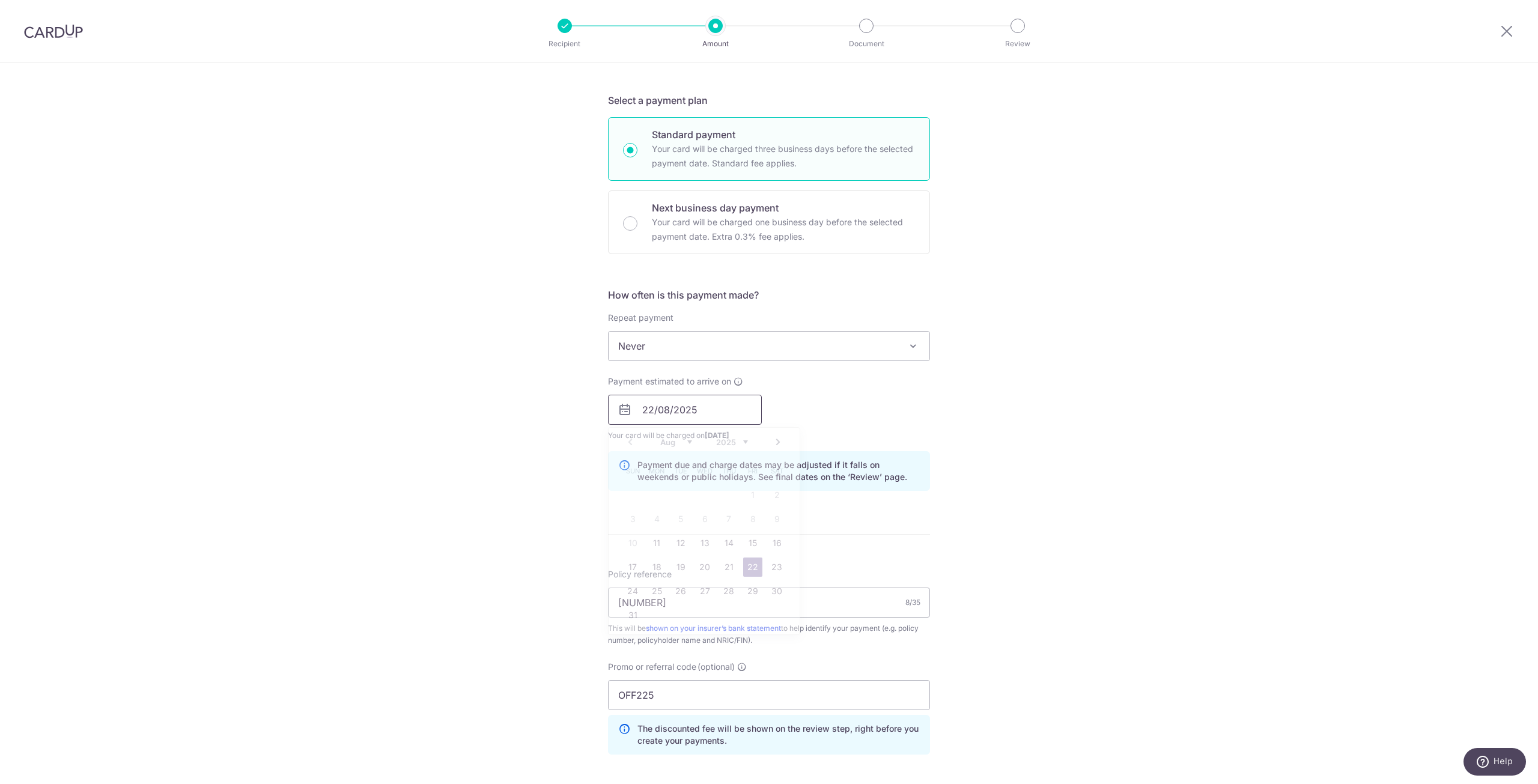 click on "22/08/2025" at bounding box center (685, 410) 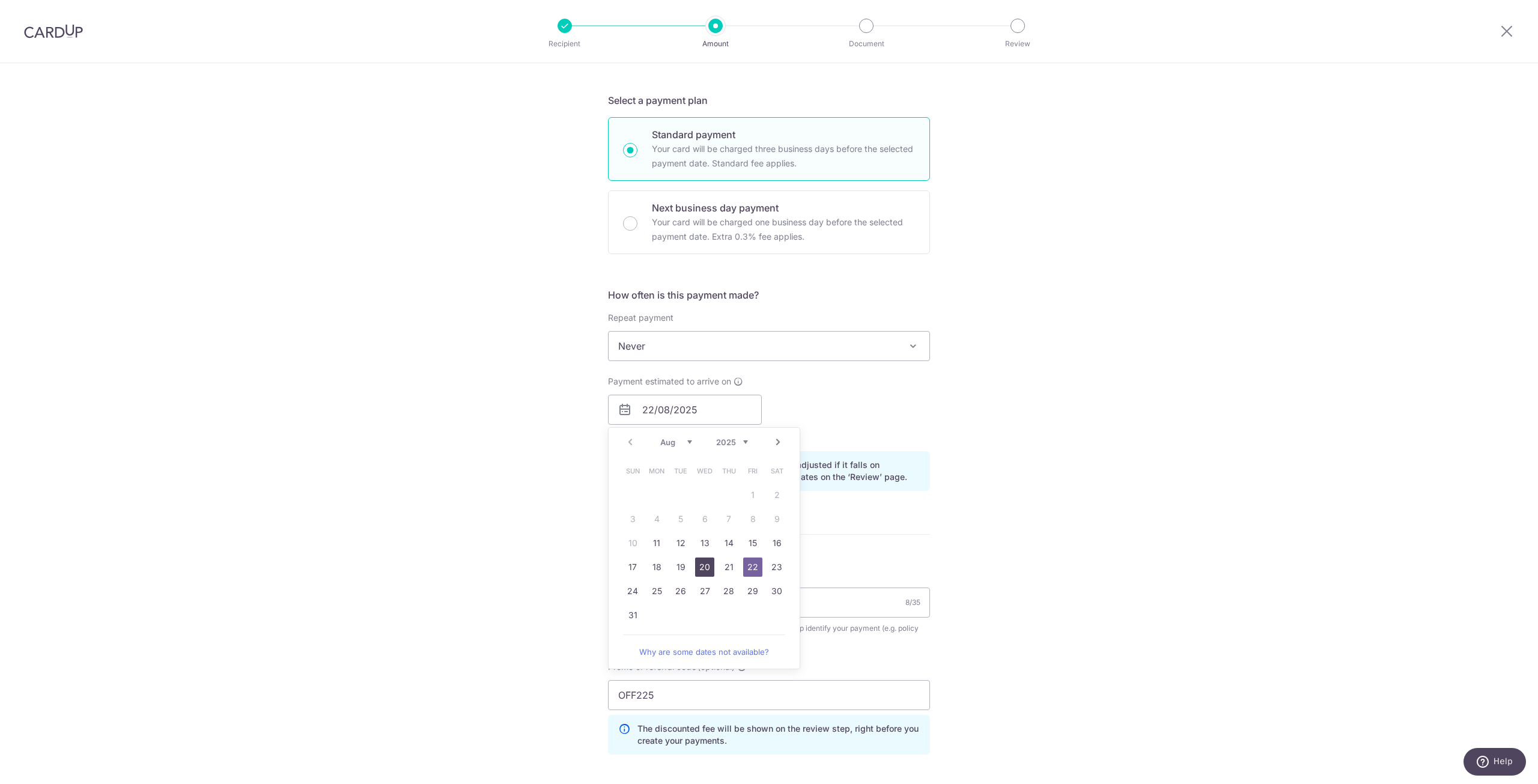 click on "20" at bounding box center (705, 567) 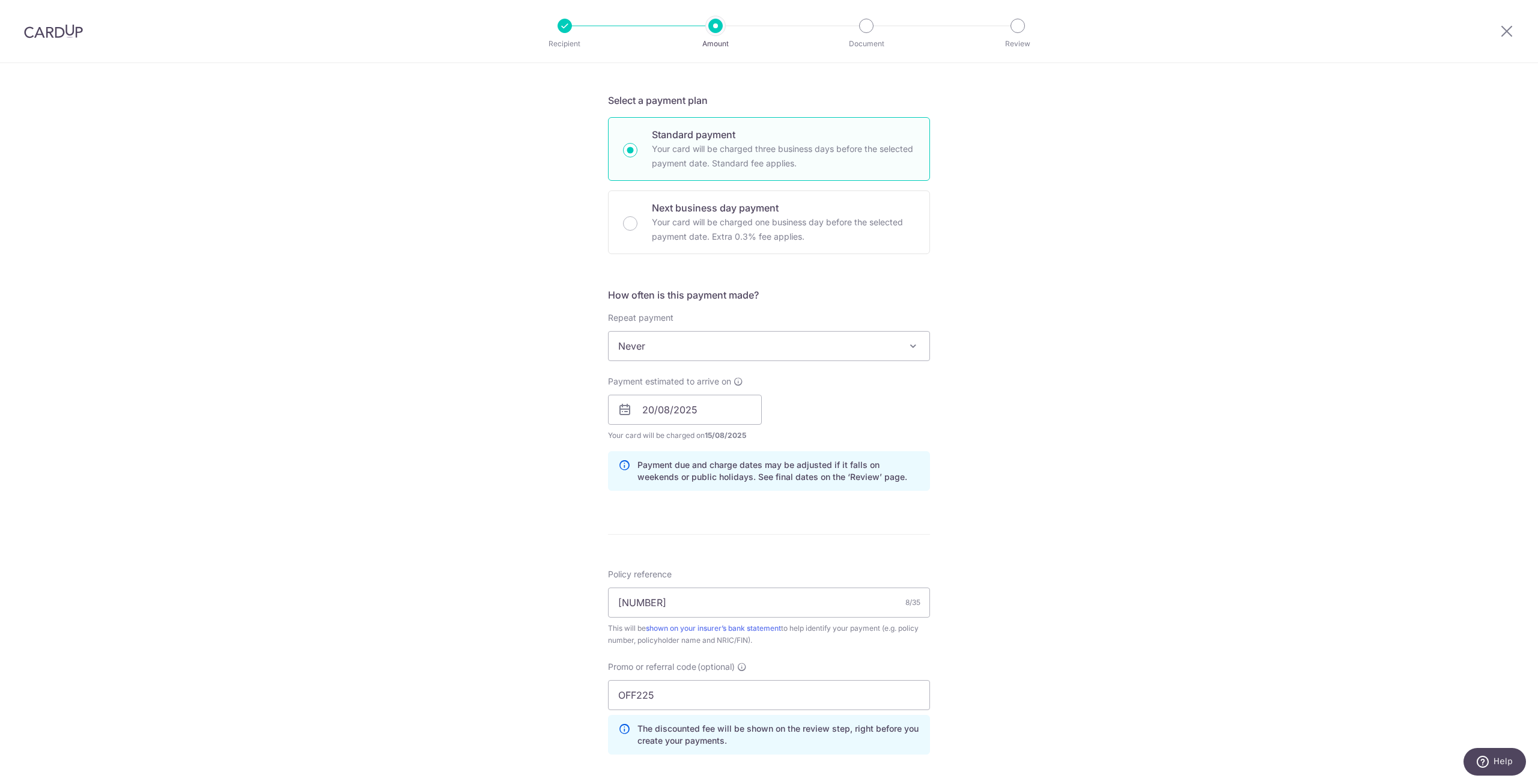 click on "Tell us more about your payment
Enter payment amount
SGD
3,800.20
3800.20
Select Card
**** 1771
Add credit card
Your Cards
**** 3132
**** 1771
Secure 256-bit SSL
Text
New card details
Card
Secure 256-bit SSL" at bounding box center (769, 418) 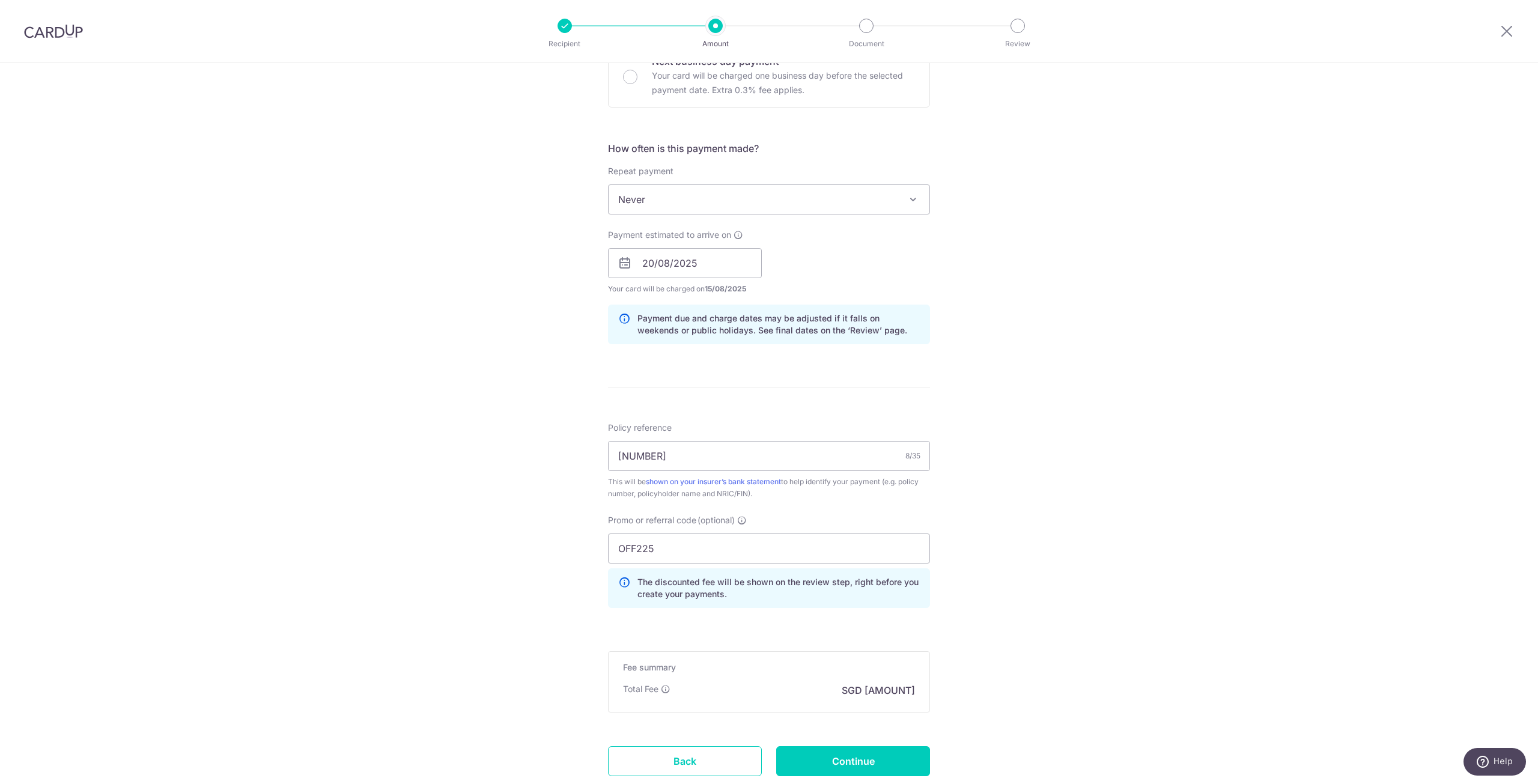 scroll, scrollTop: 466, scrollLeft: 0, axis: vertical 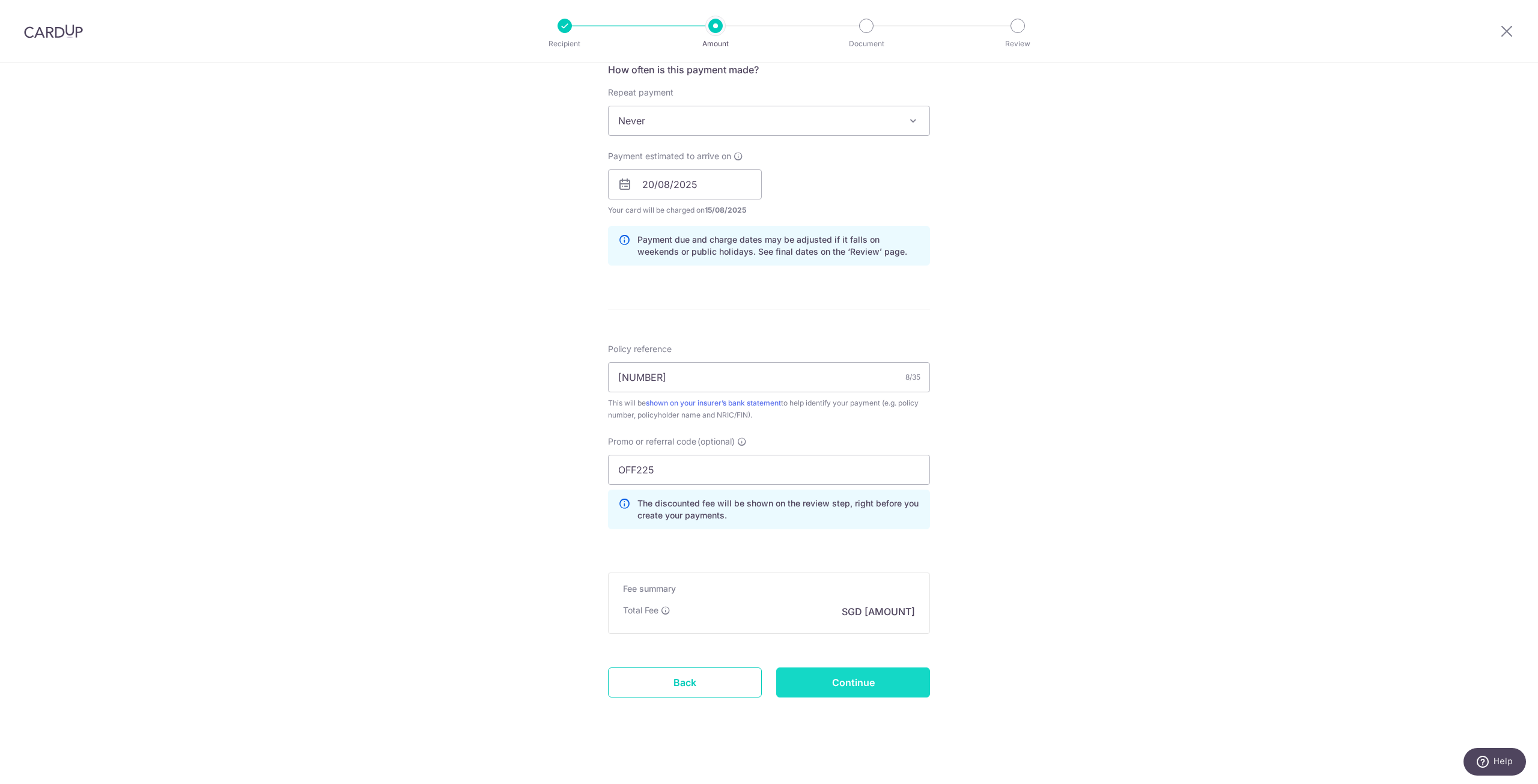 click on "Continue" at bounding box center [853, 682] 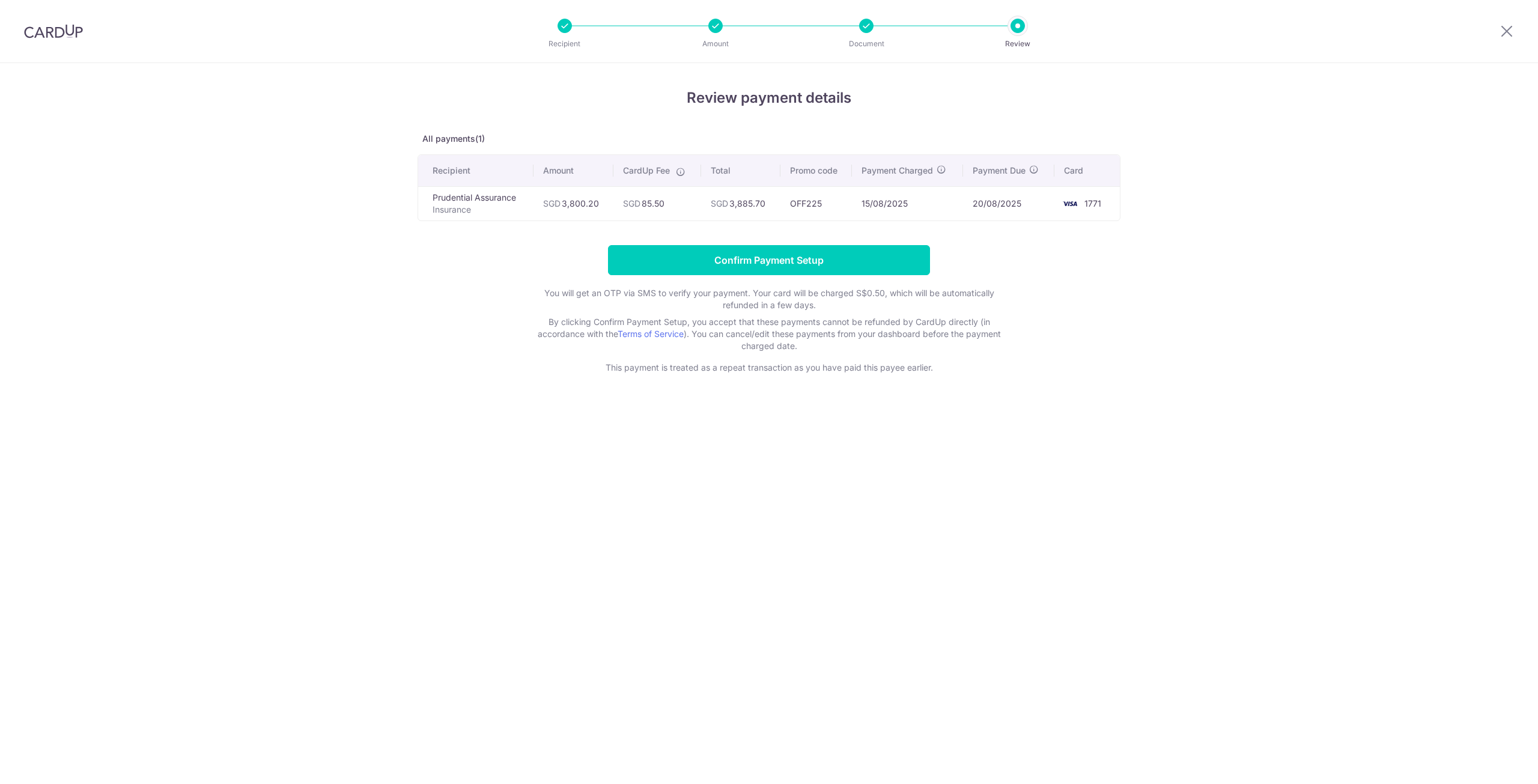 scroll, scrollTop: 0, scrollLeft: 0, axis: both 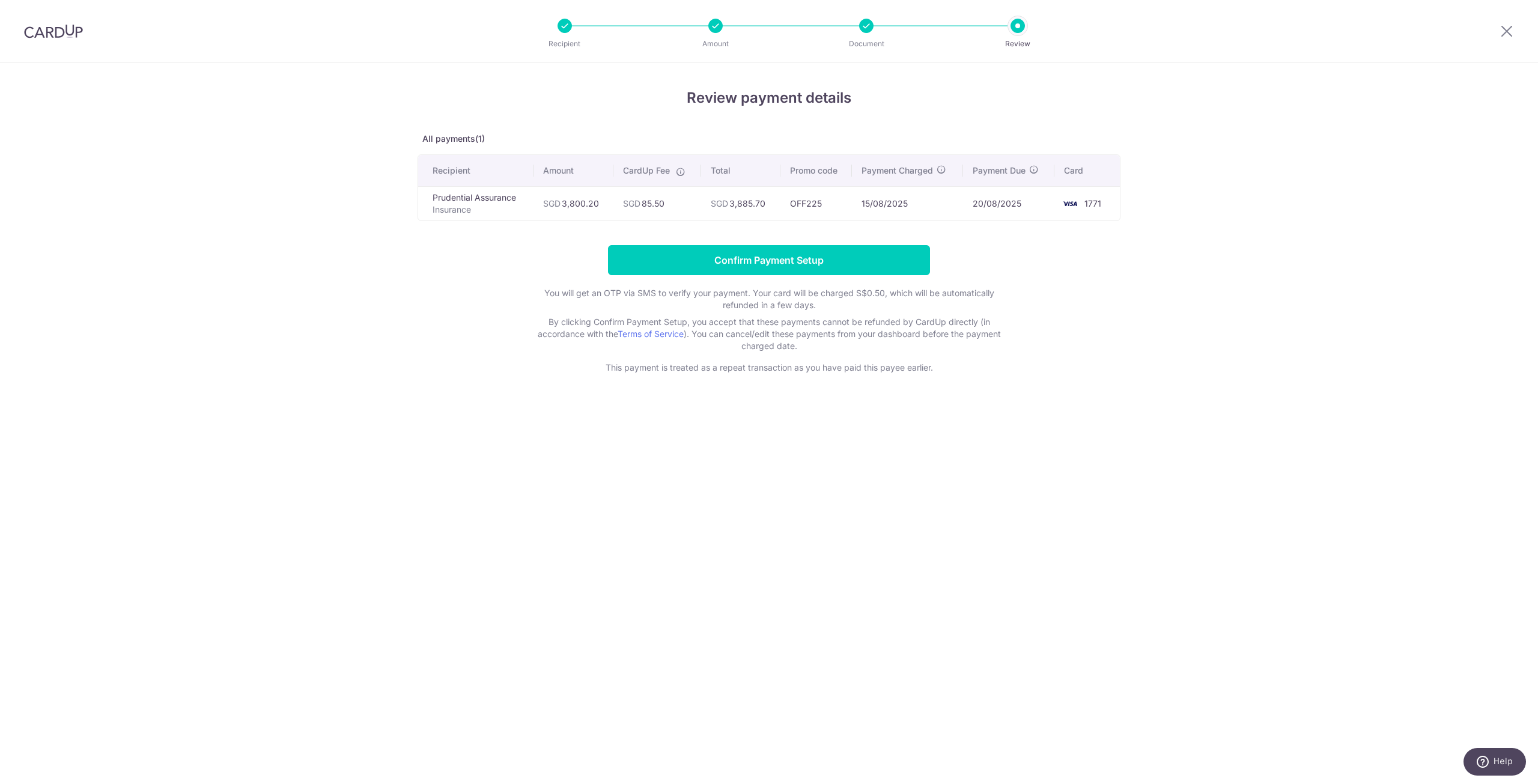 click at bounding box center (866, 26) 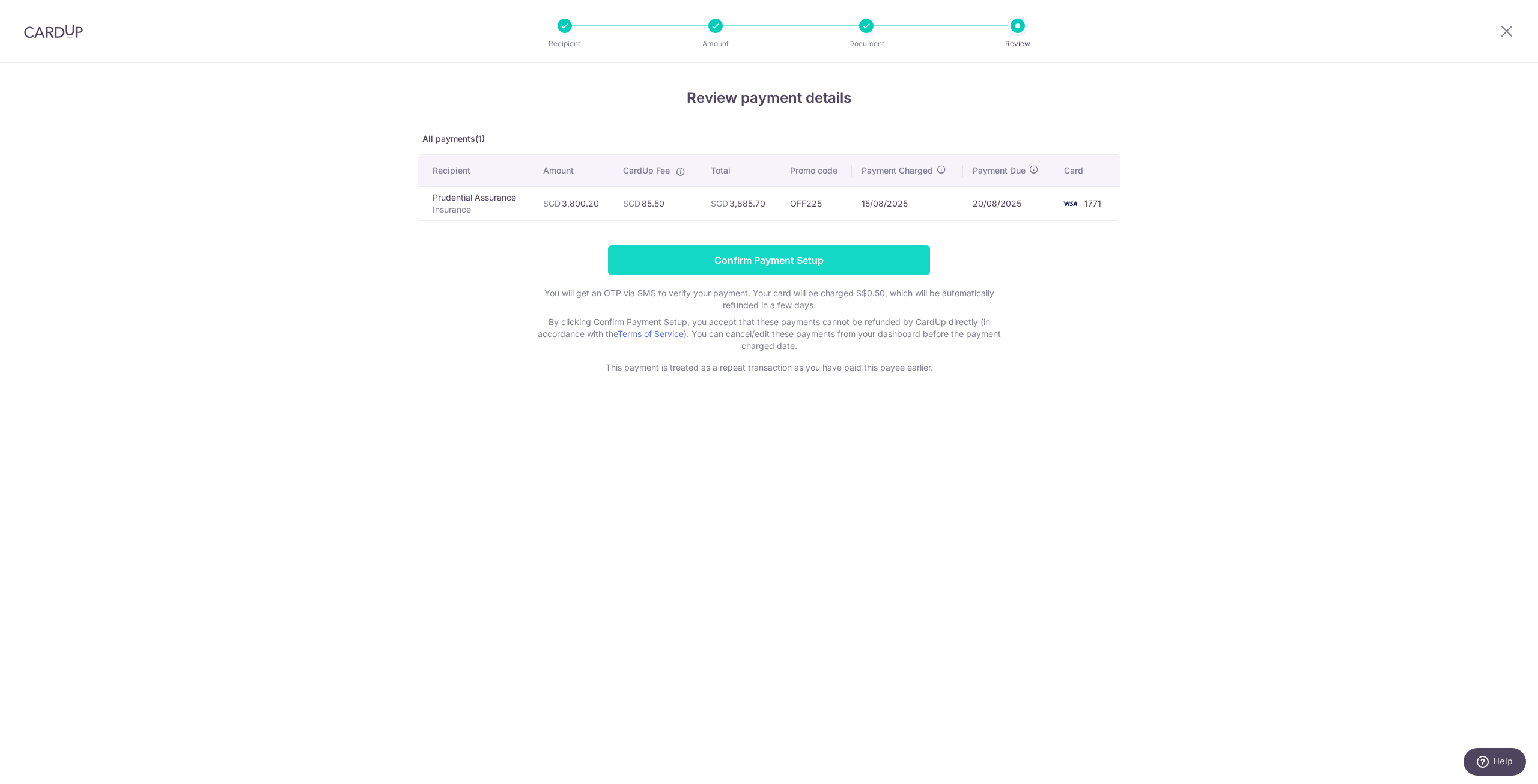 click on "Confirm Payment Setup" at bounding box center (769, 260) 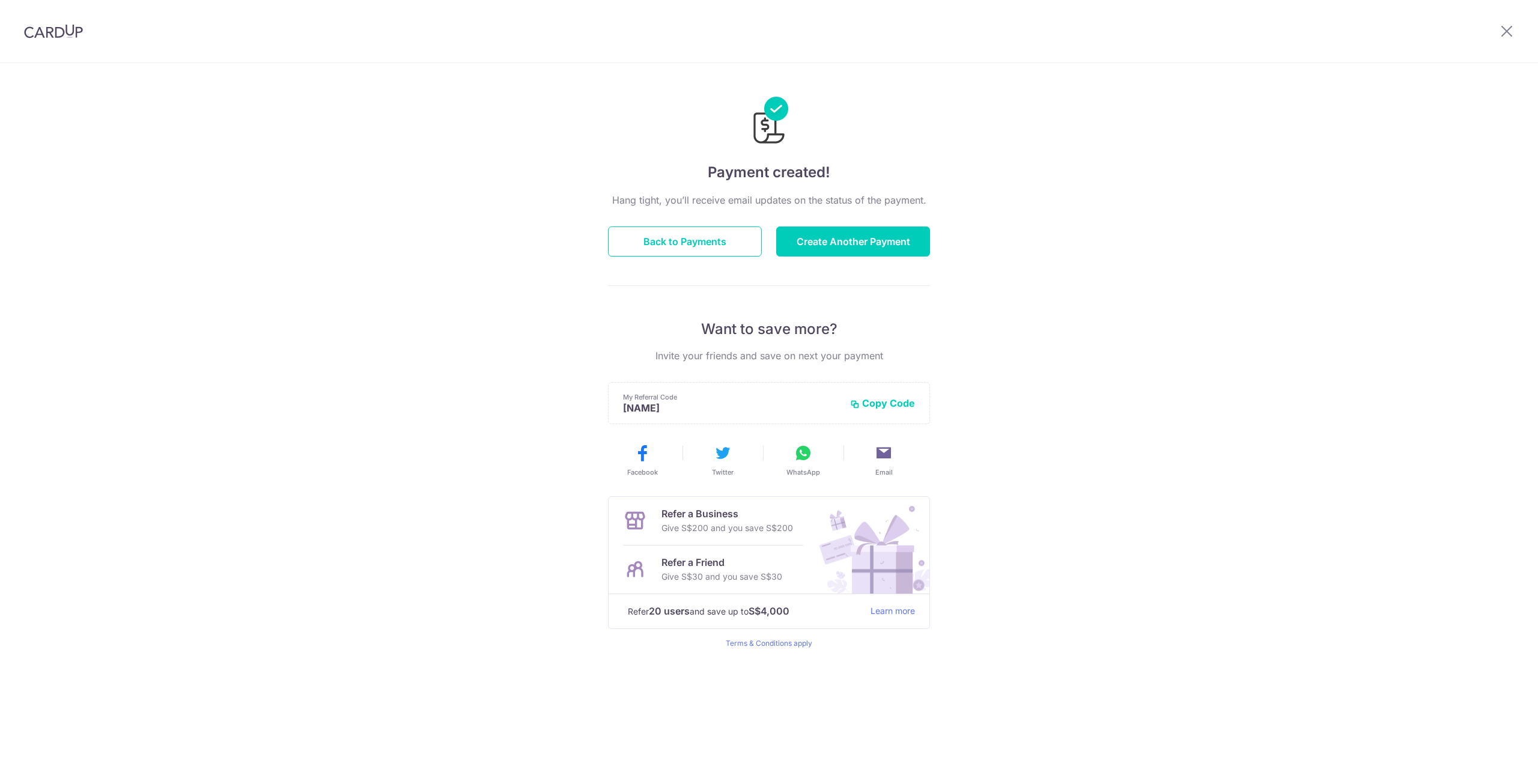 scroll, scrollTop: 0, scrollLeft: 0, axis: both 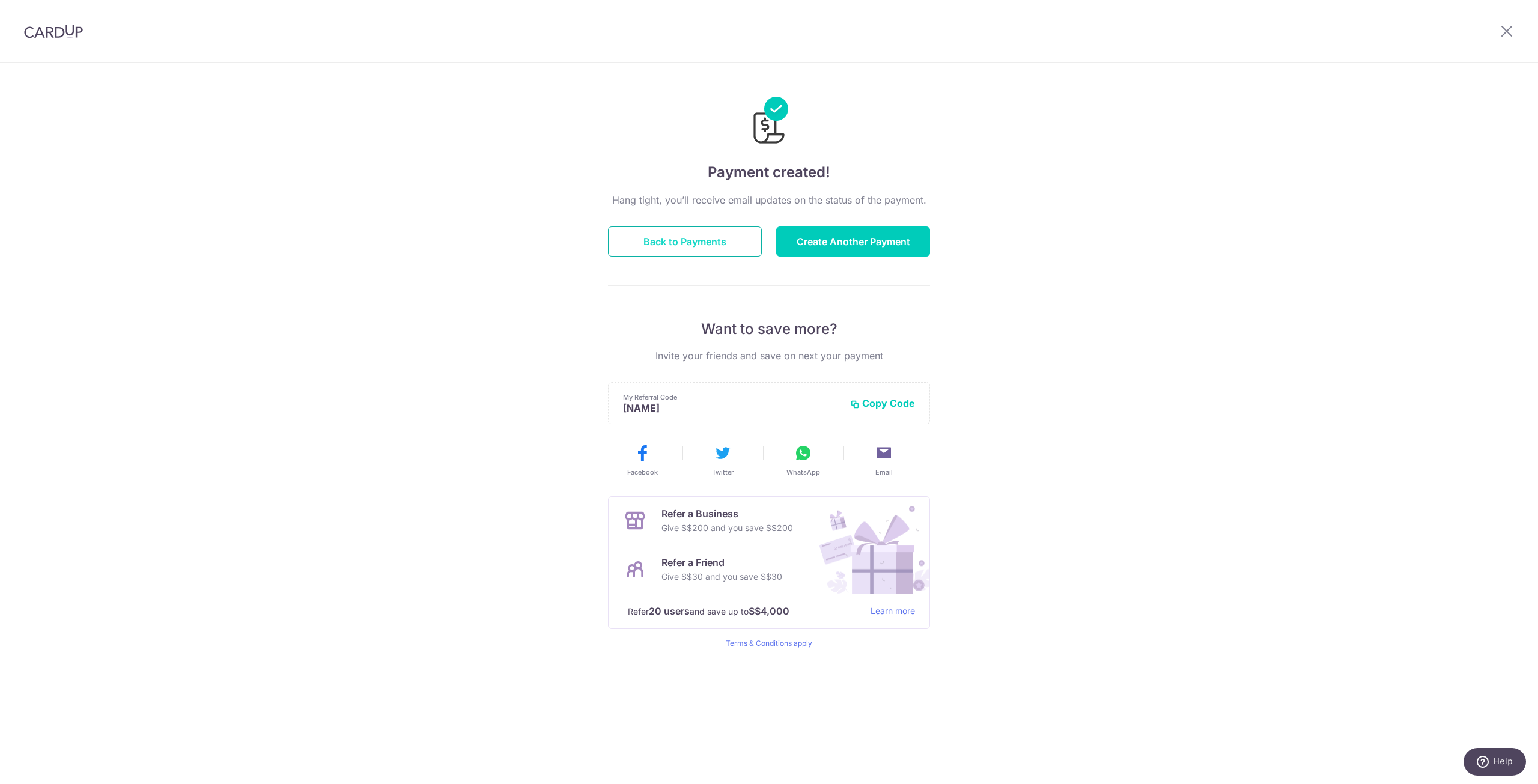 click on "Back to Payments" at bounding box center (685, 242) 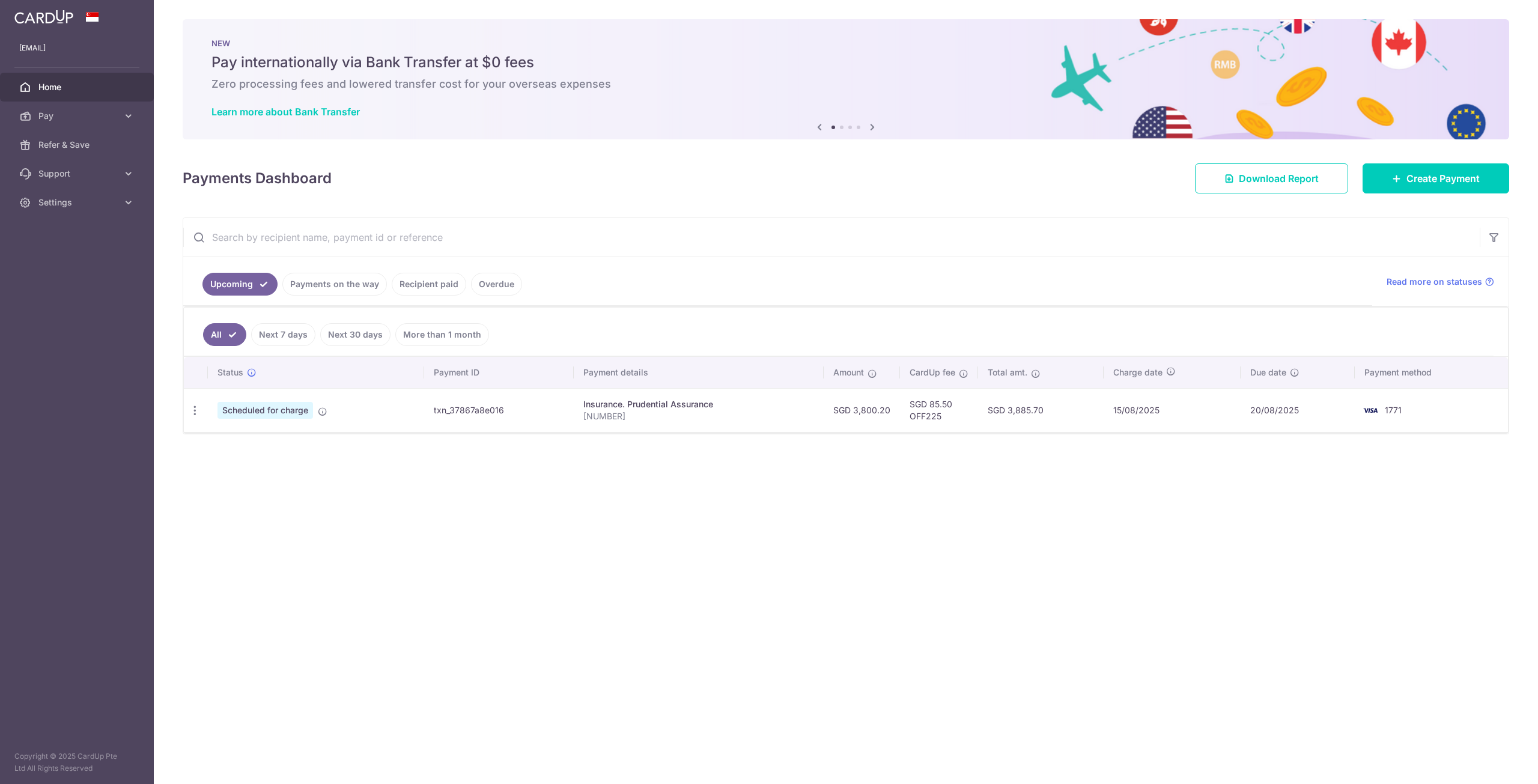 scroll, scrollTop: 0, scrollLeft: 0, axis: both 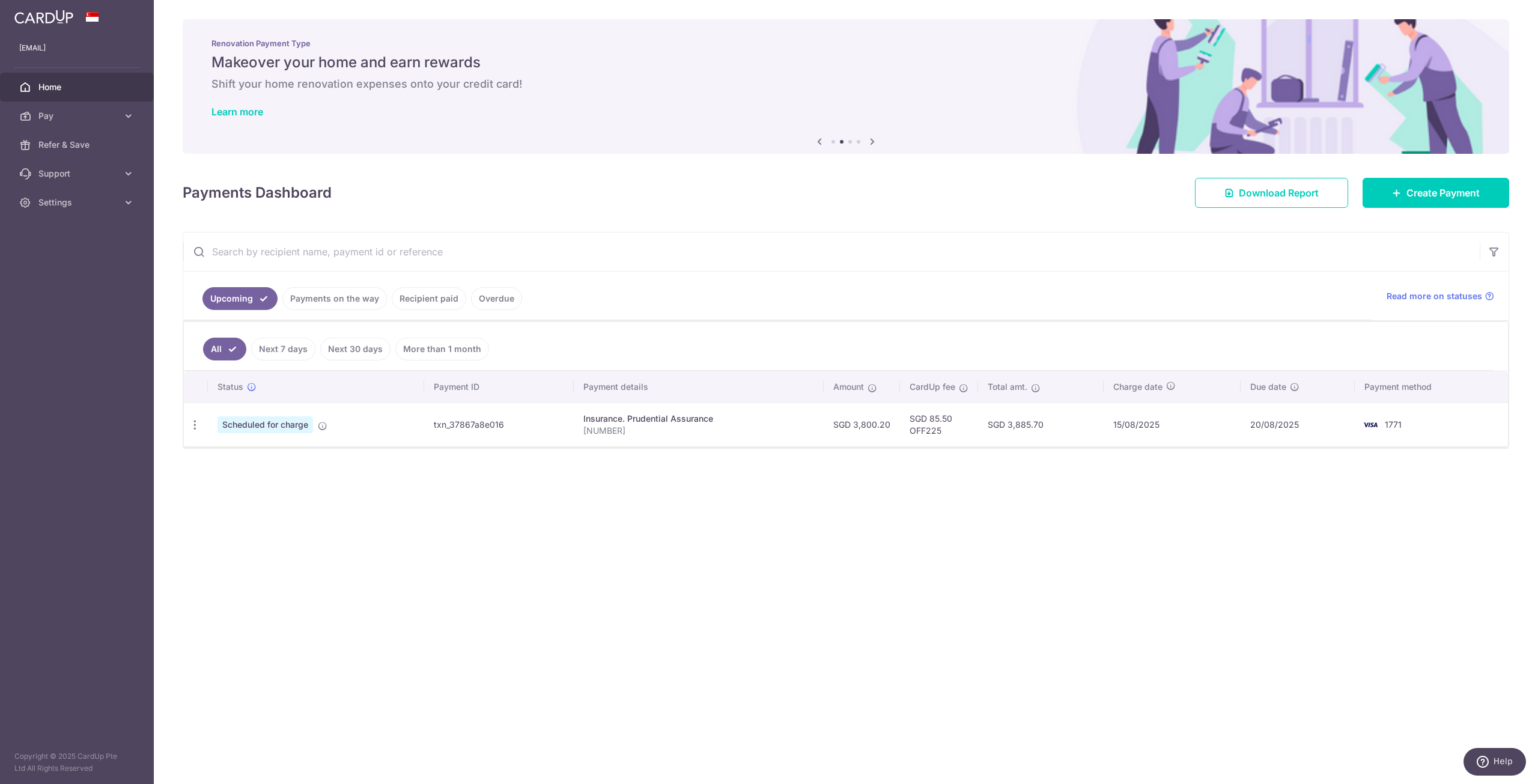 click on "Home" at bounding box center [78, 87] 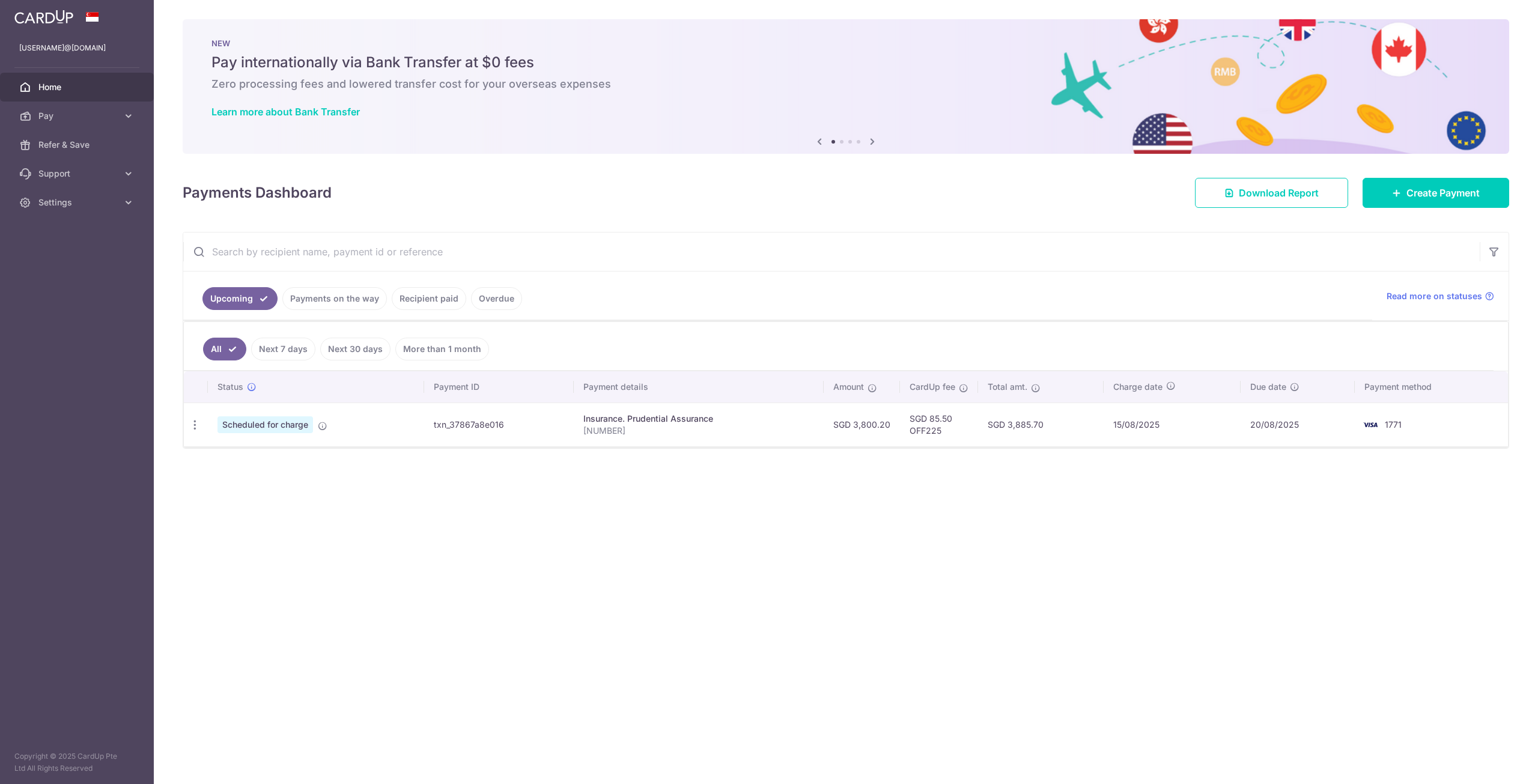 scroll, scrollTop: 0, scrollLeft: 0, axis: both 